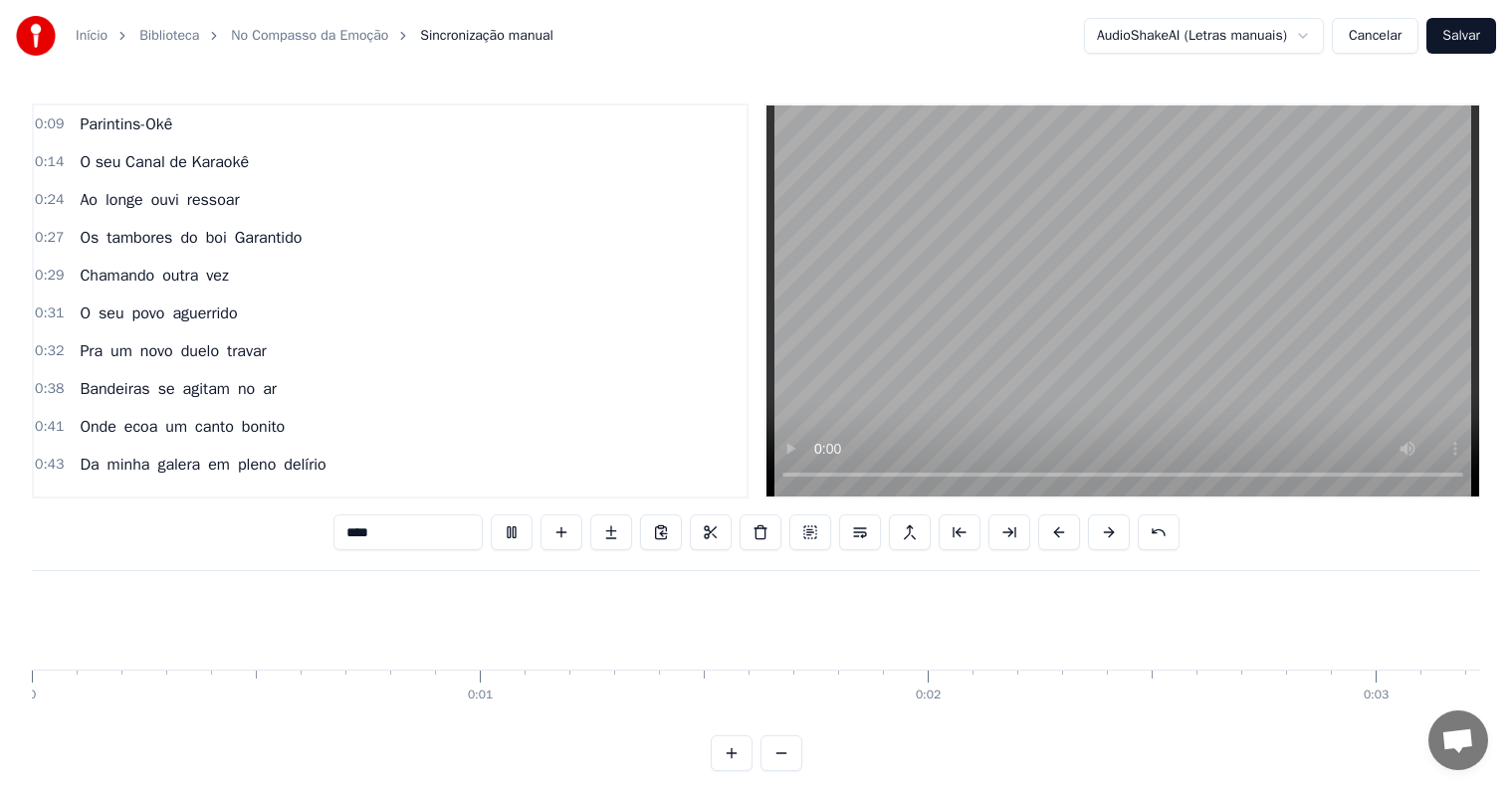 scroll, scrollTop: 0, scrollLeft: 0, axis: both 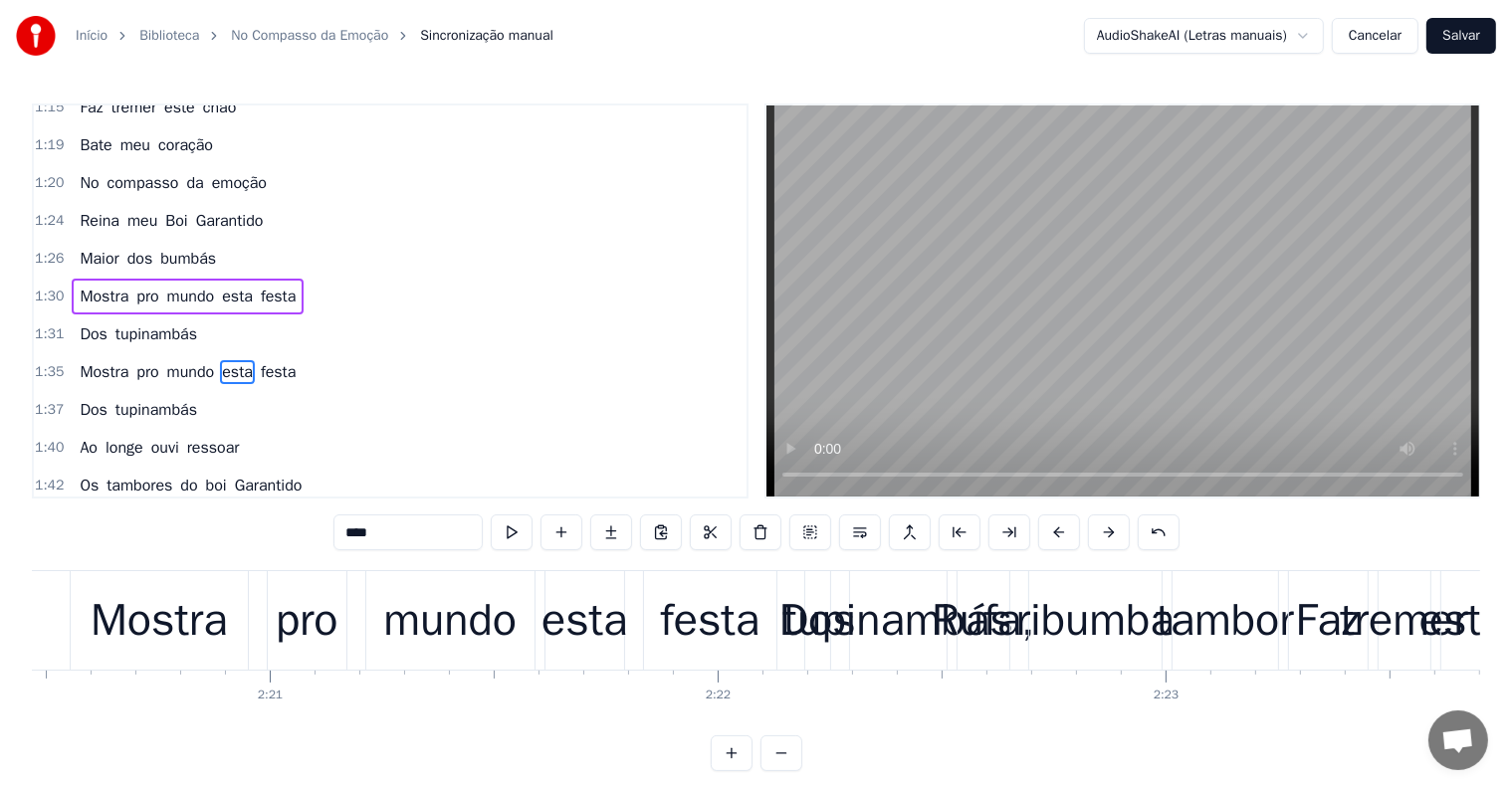 click on "mundo" at bounding box center (450, 621) 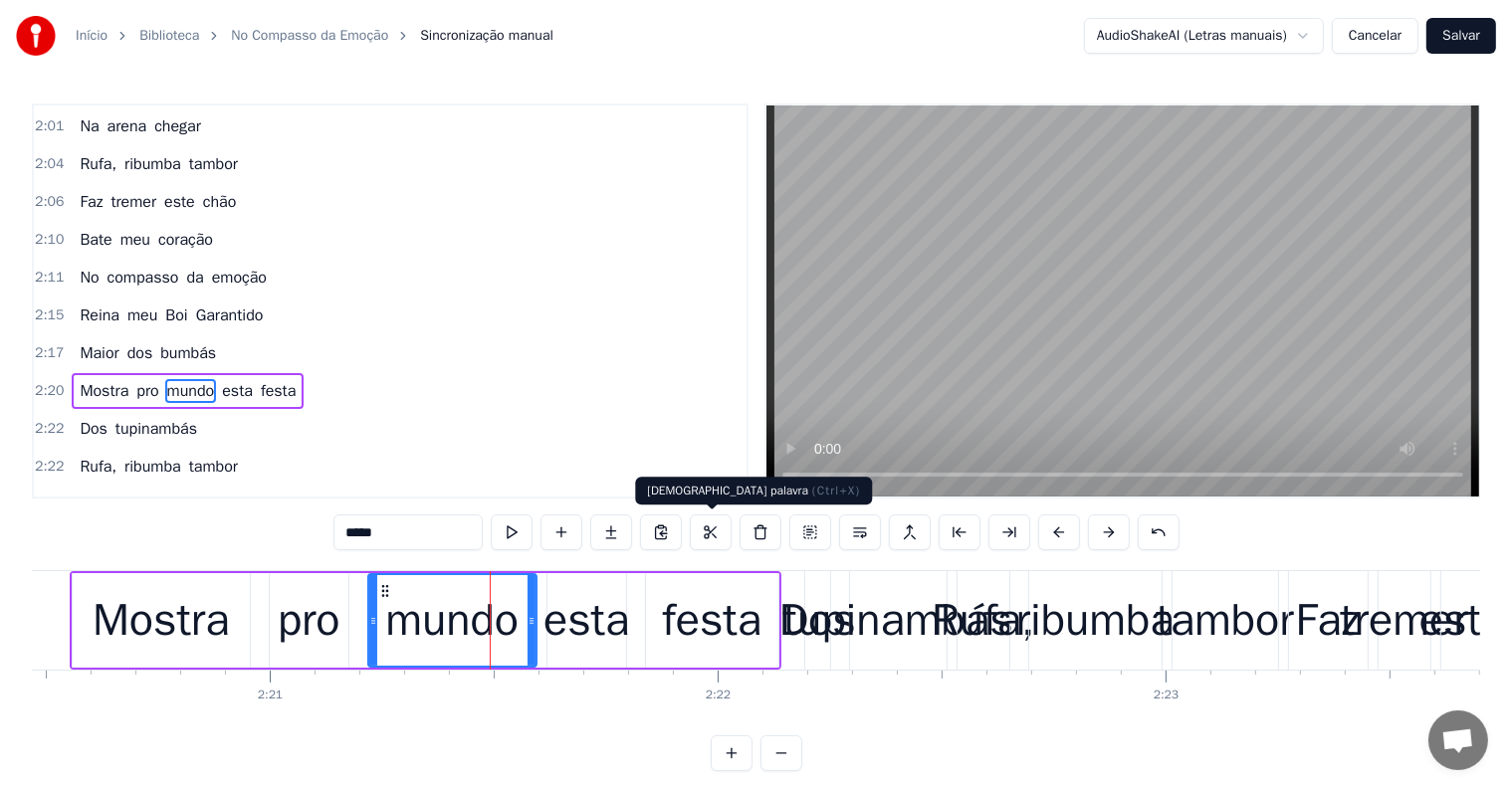 scroll, scrollTop: 1506, scrollLeft: 0, axis: vertical 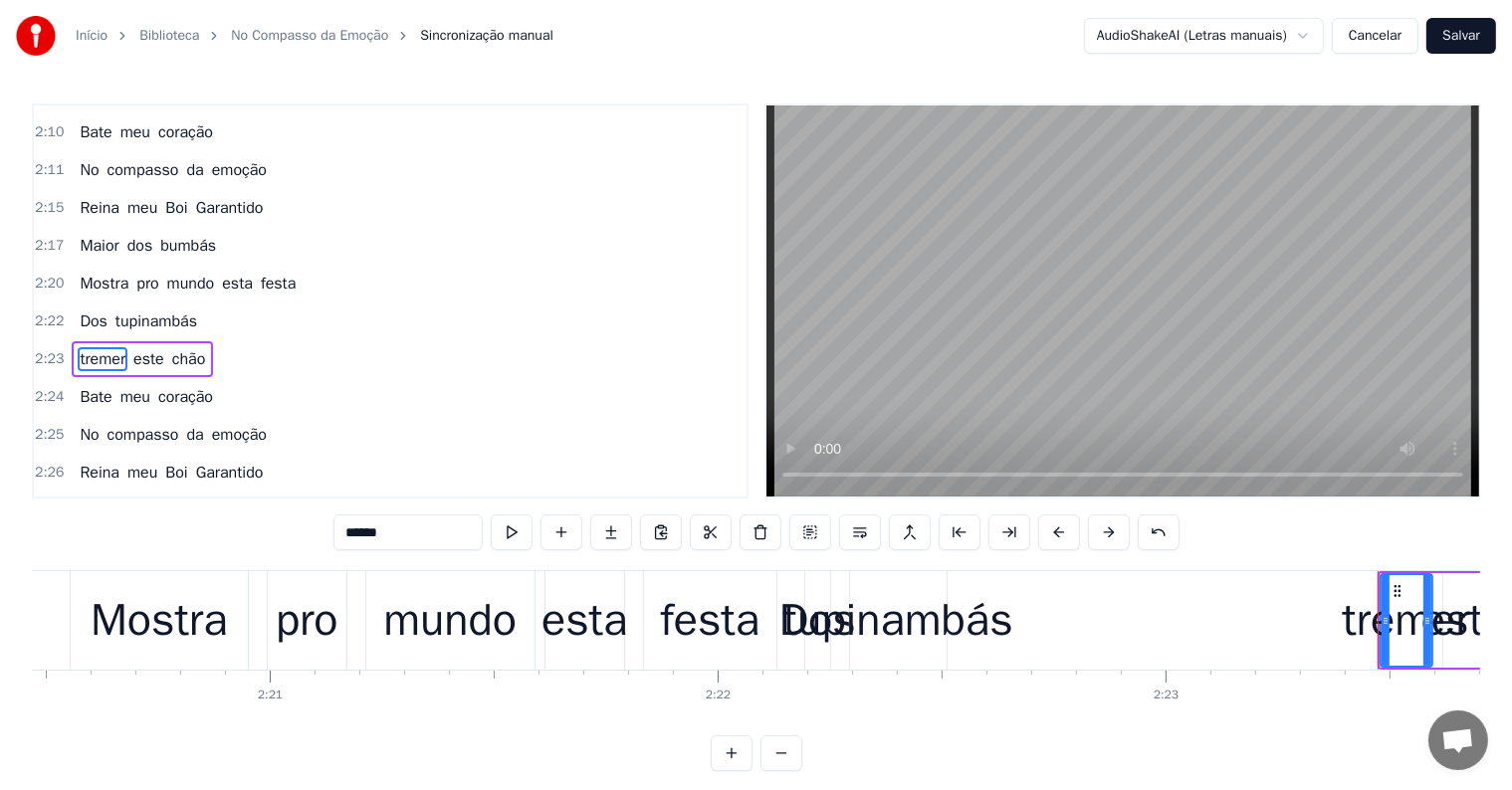 click on "tupinambás" at bounding box center [898, 621] 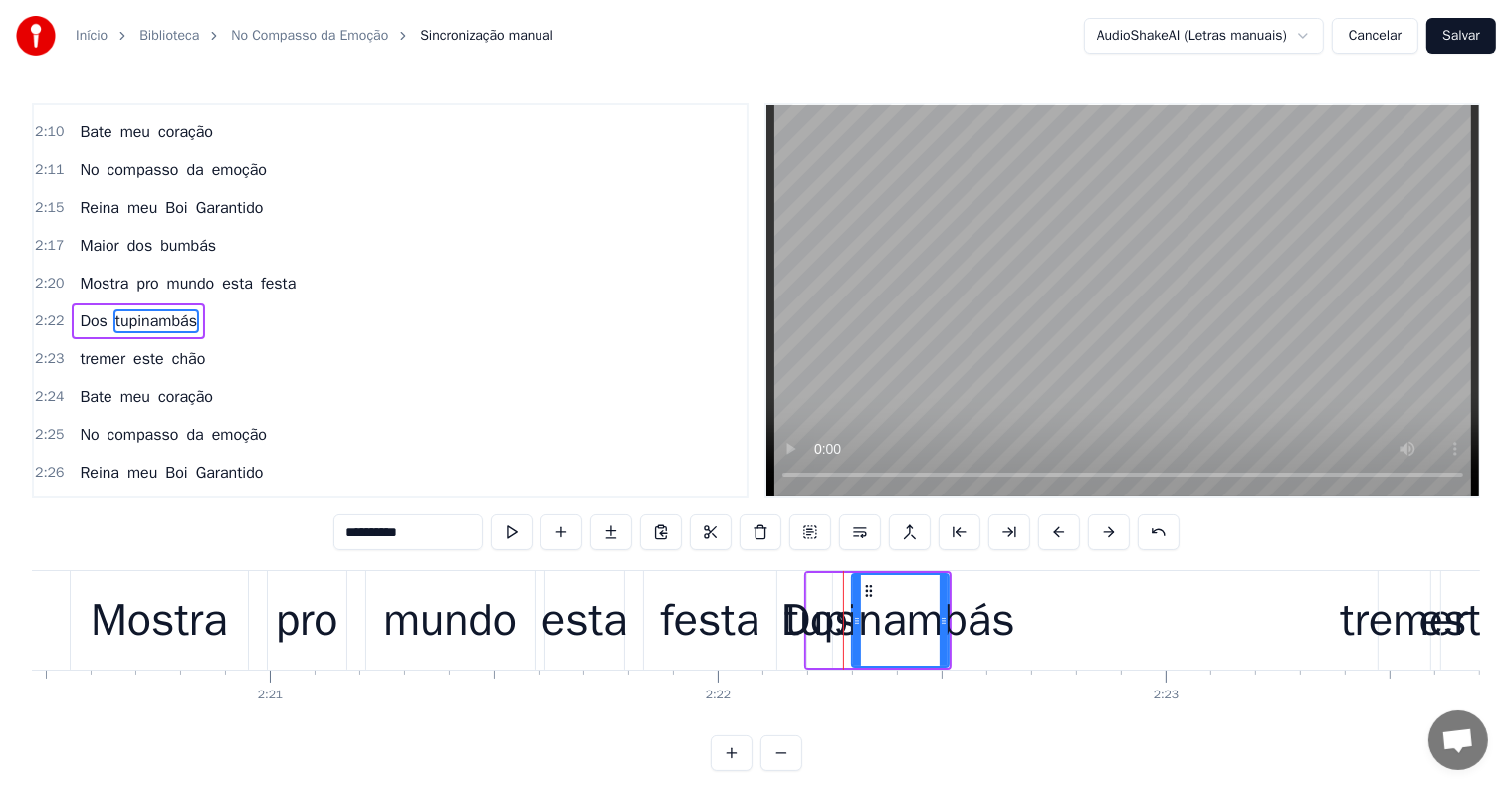 scroll, scrollTop: 1543, scrollLeft: 0, axis: vertical 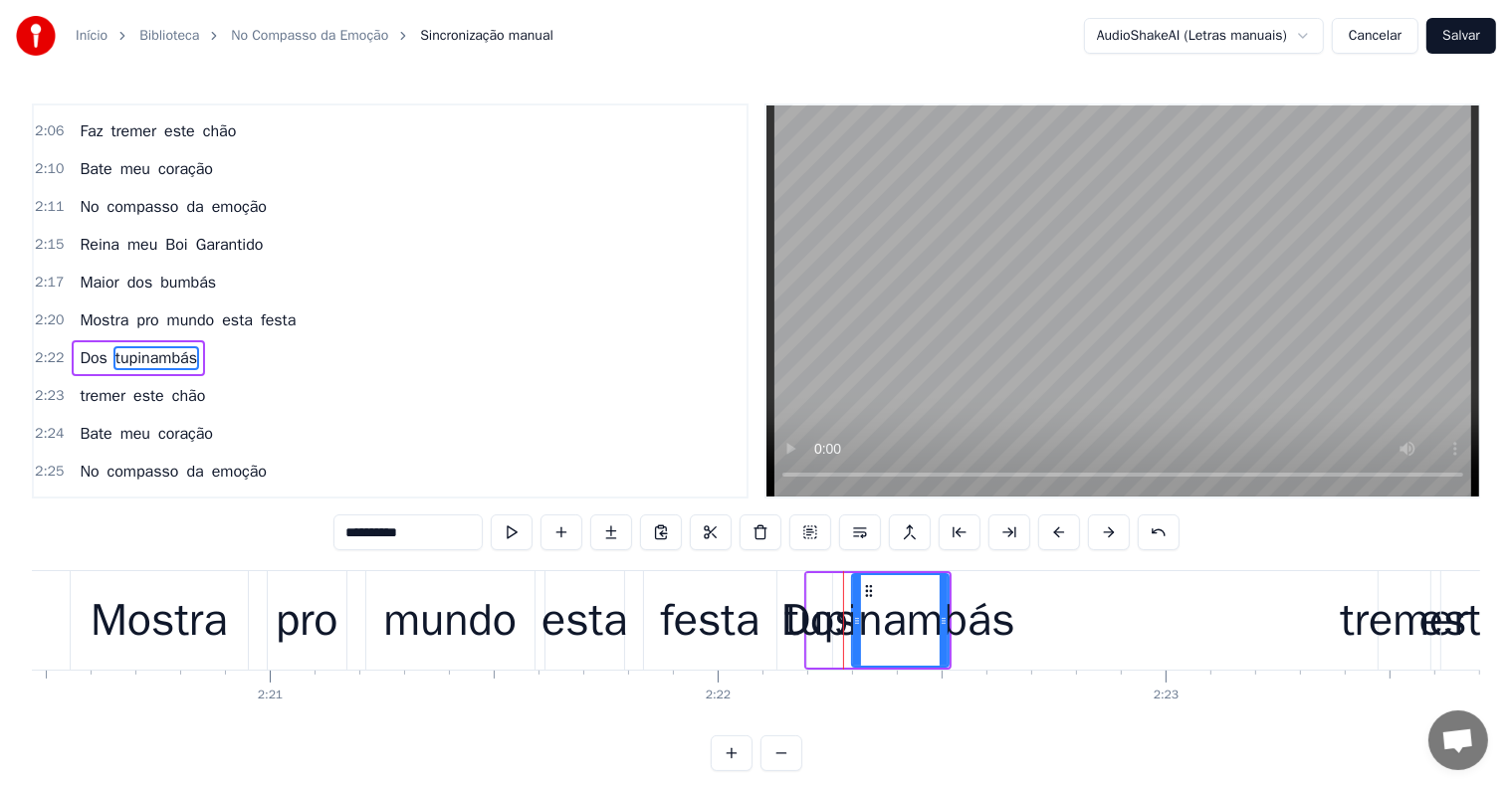 click on "tupinambás" at bounding box center [900, 621] 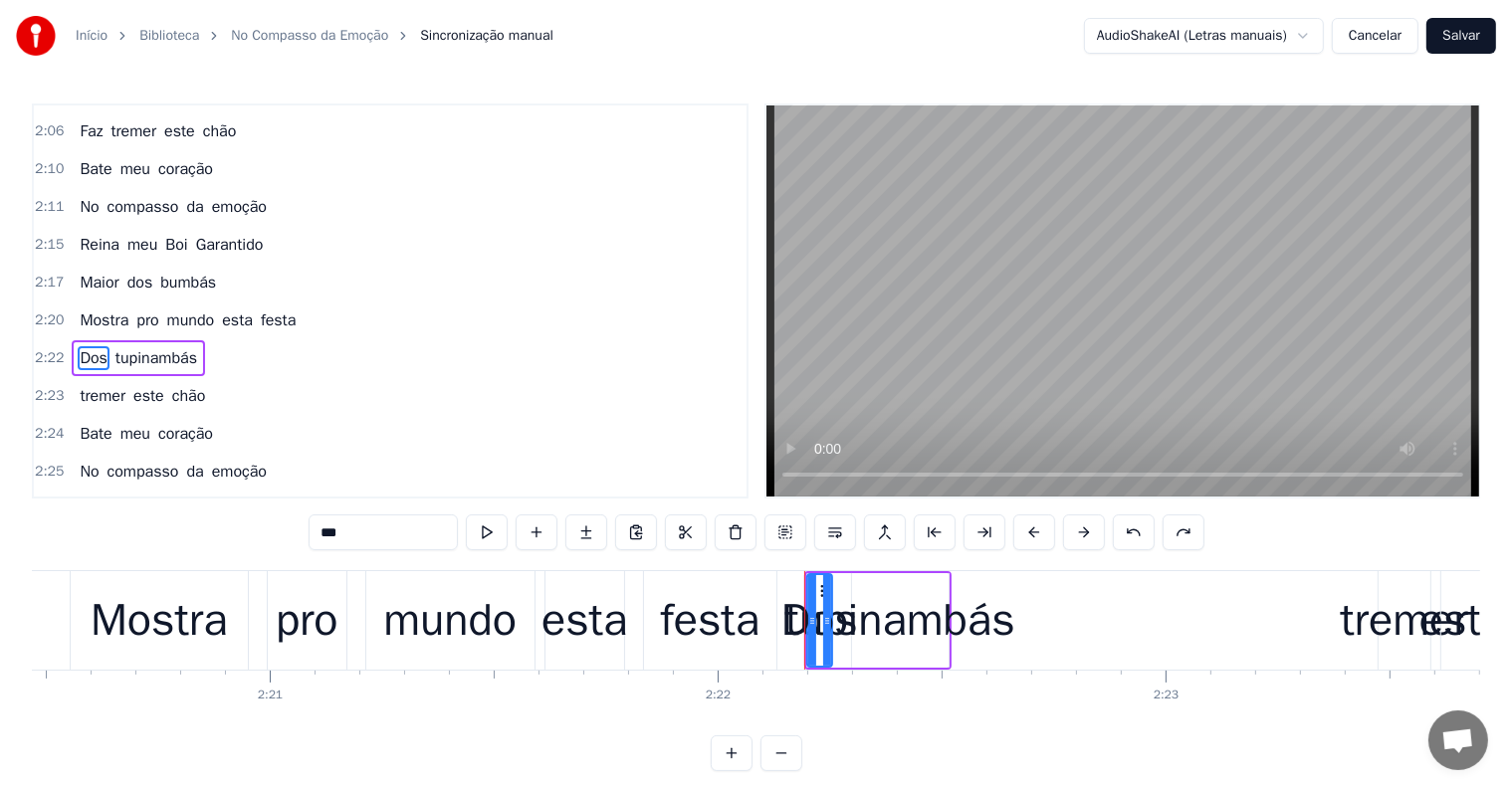 click on "tupinambás" at bounding box center [900, 621] 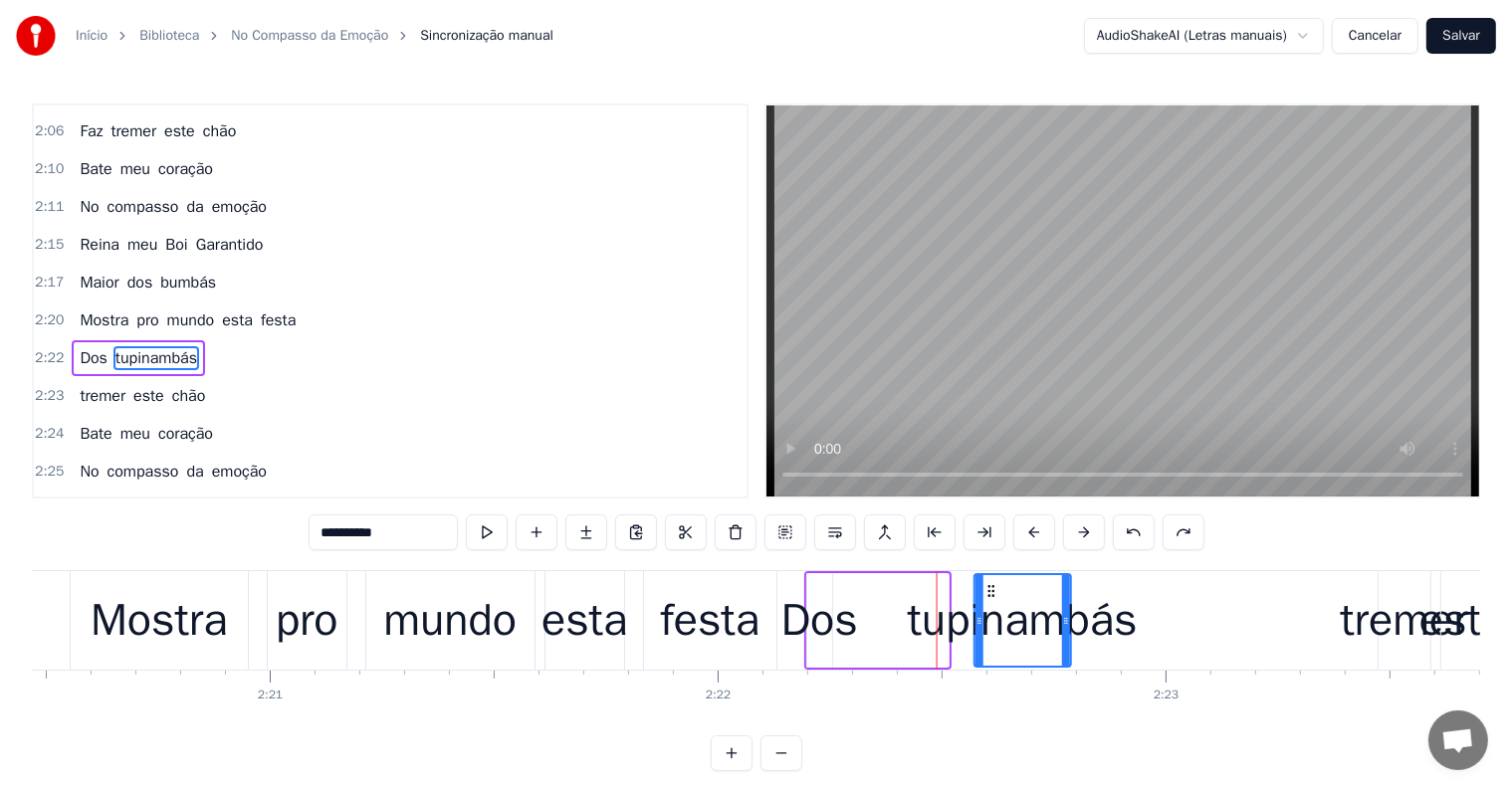 drag, startPoint x: 864, startPoint y: 589, endPoint x: 987, endPoint y: 585, distance: 123.065 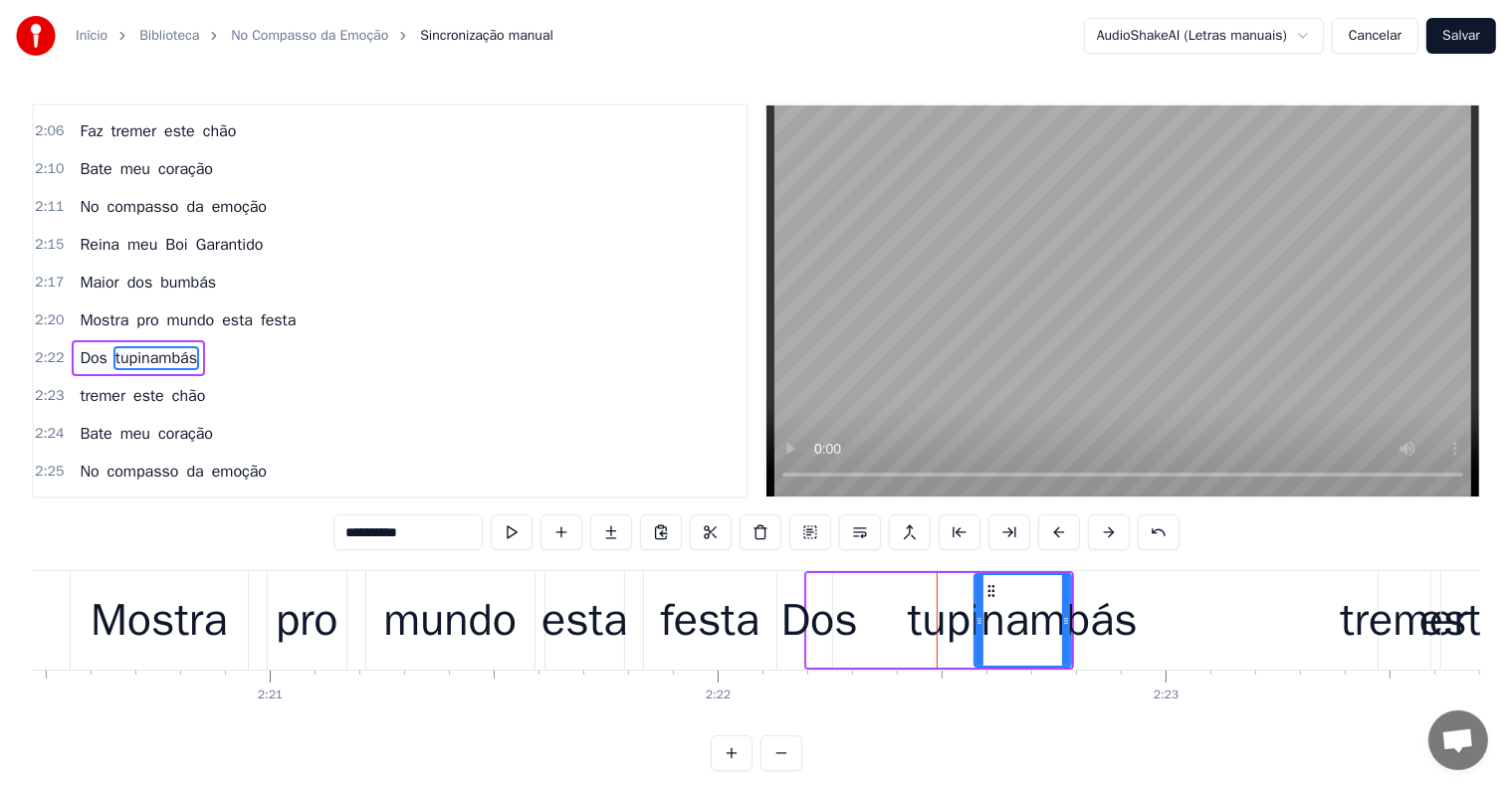 click on "pro" at bounding box center (307, 621) 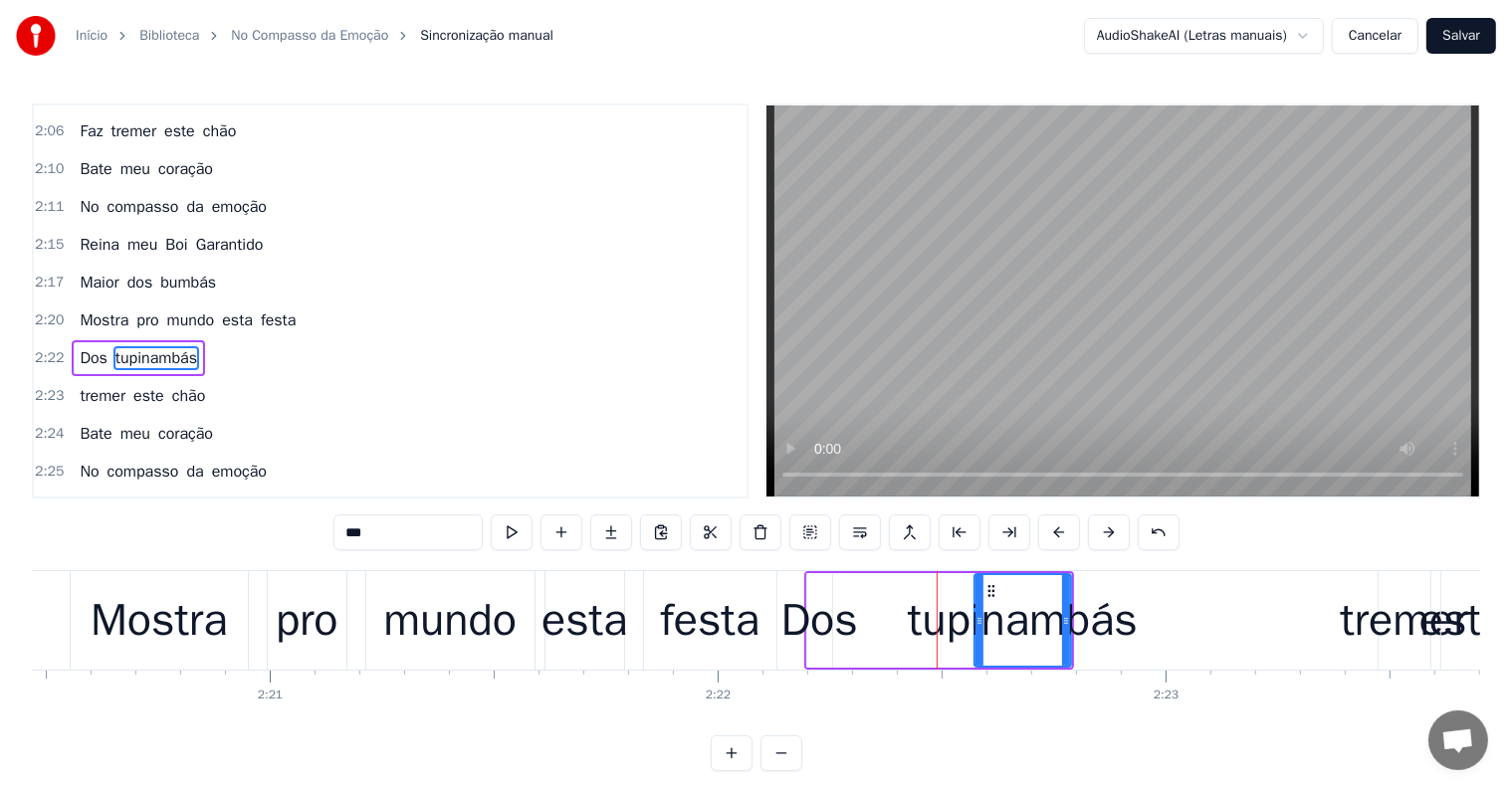 scroll, scrollTop: 1506, scrollLeft: 0, axis: vertical 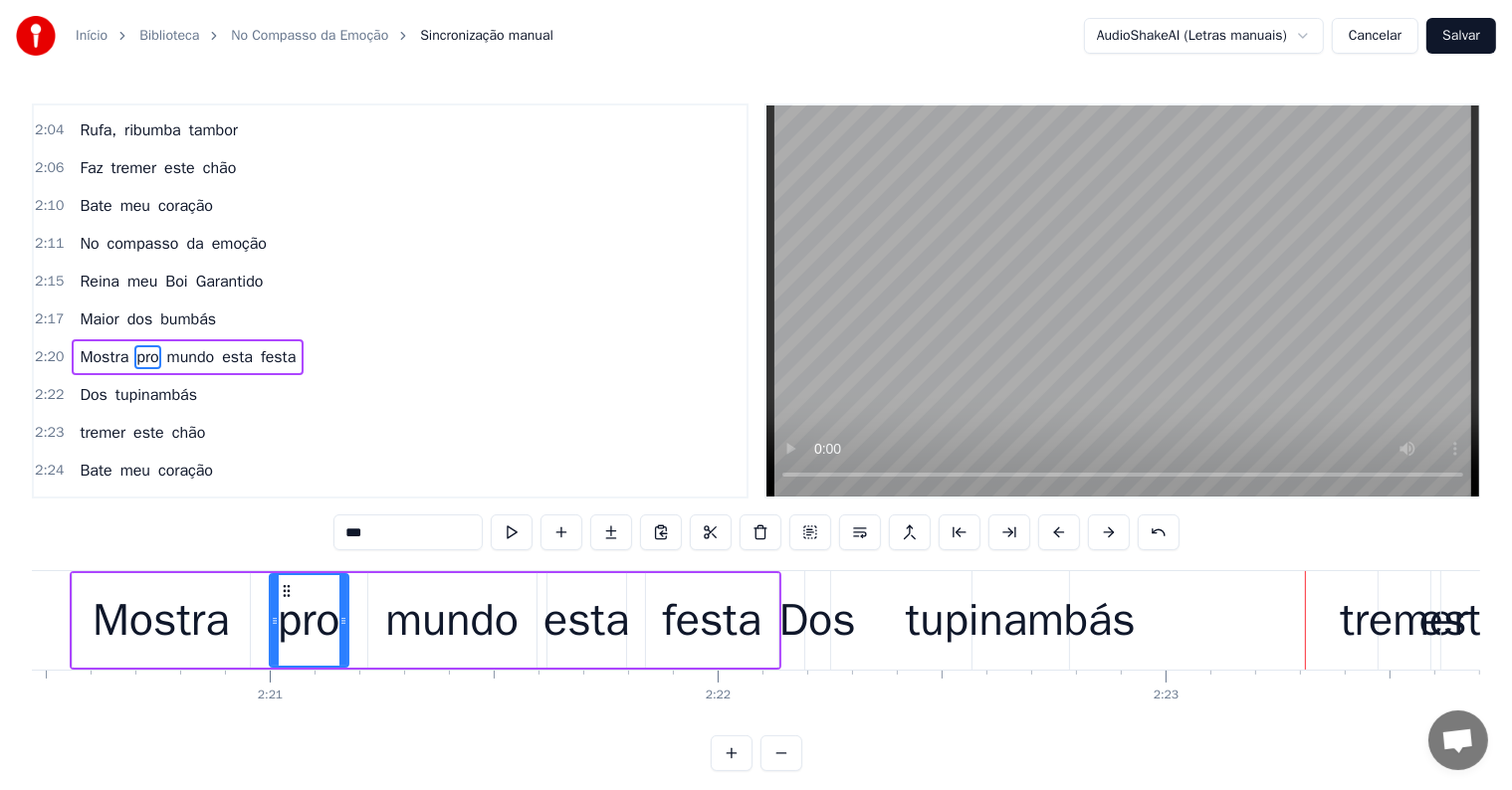 click on "tremer" at bounding box center [1404, 621] 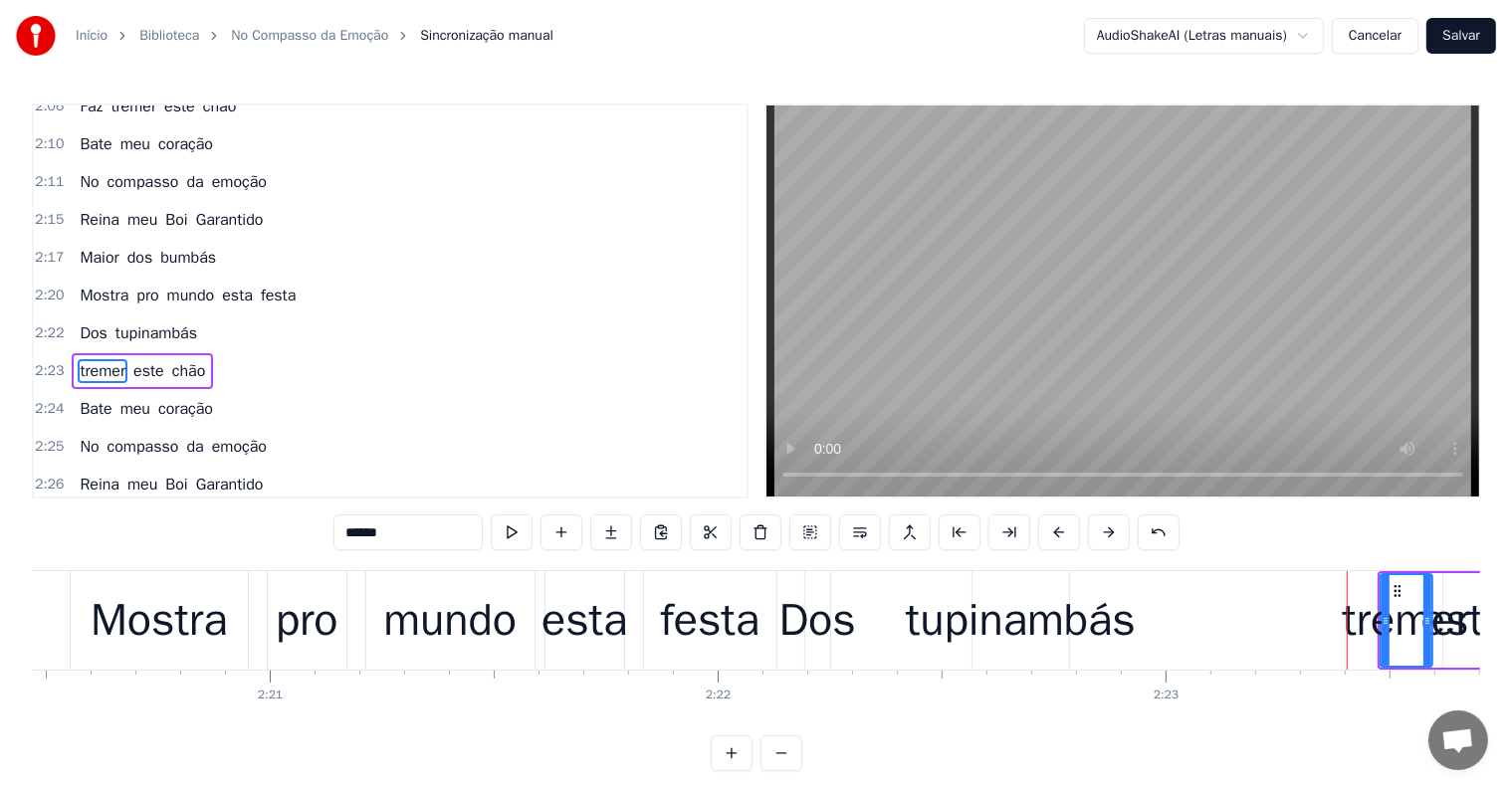 scroll, scrollTop: 1580, scrollLeft: 0, axis: vertical 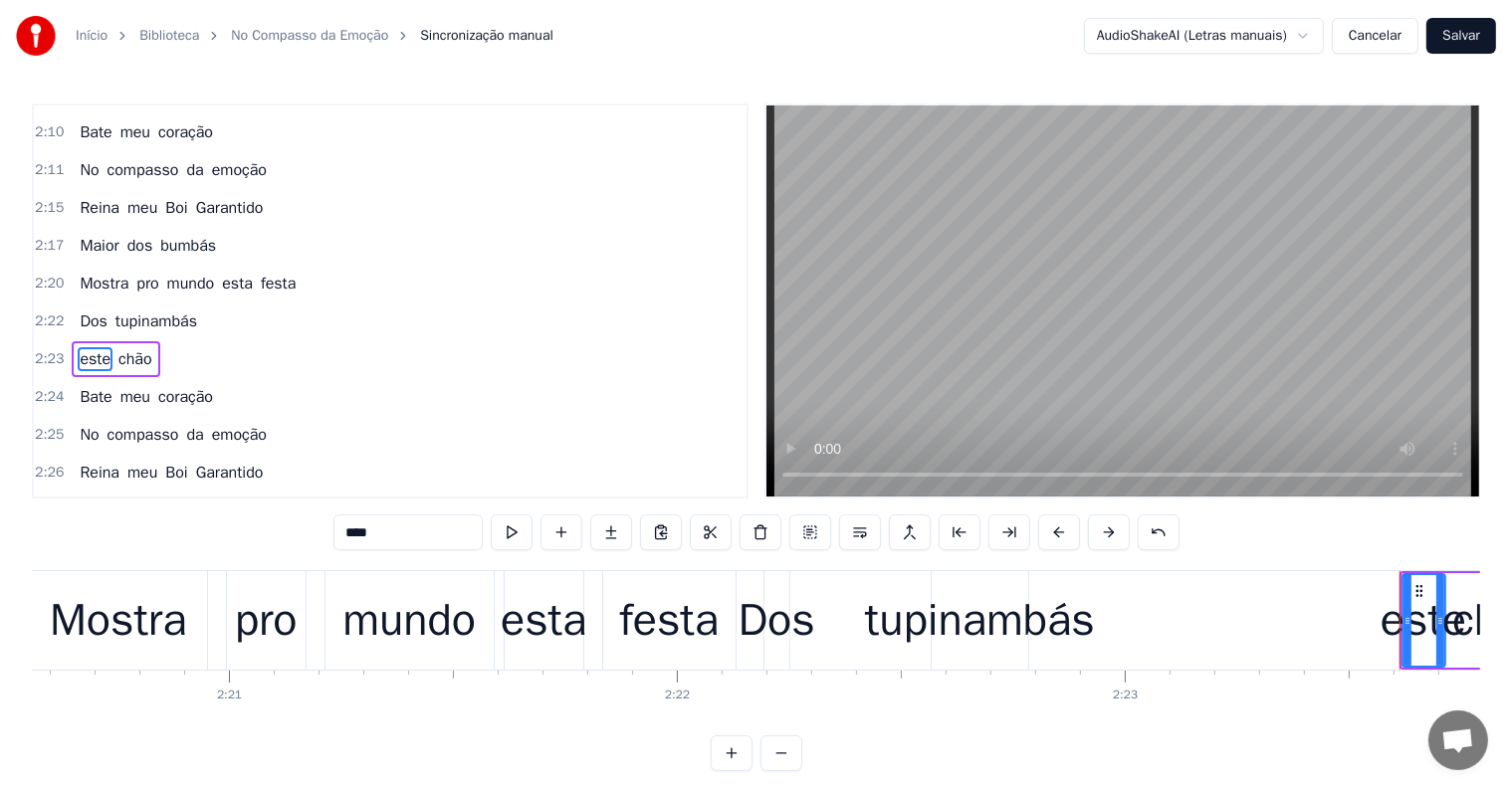 click on "tupinambás" at bounding box center (979, 621) 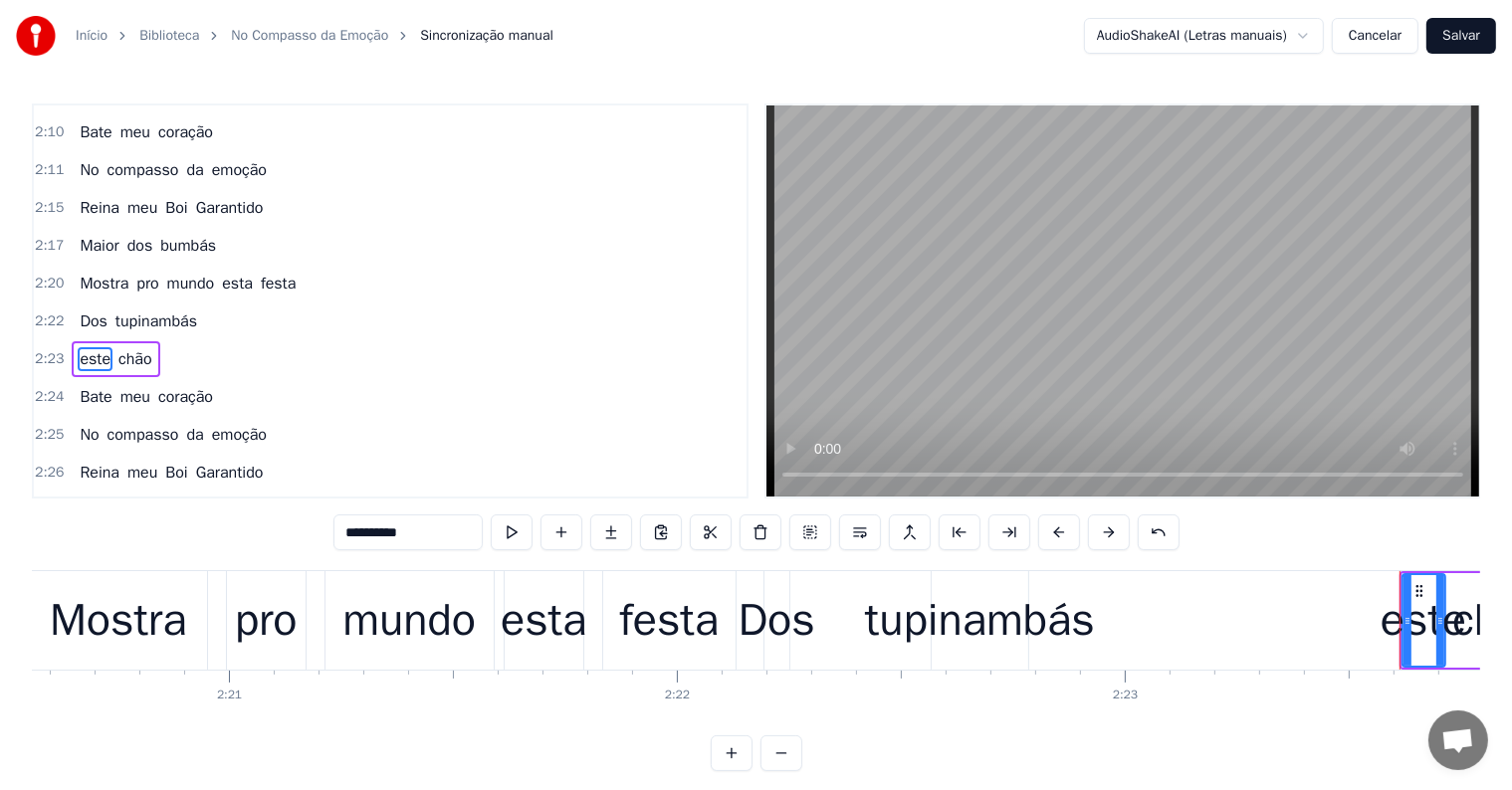 scroll, scrollTop: 1543, scrollLeft: 0, axis: vertical 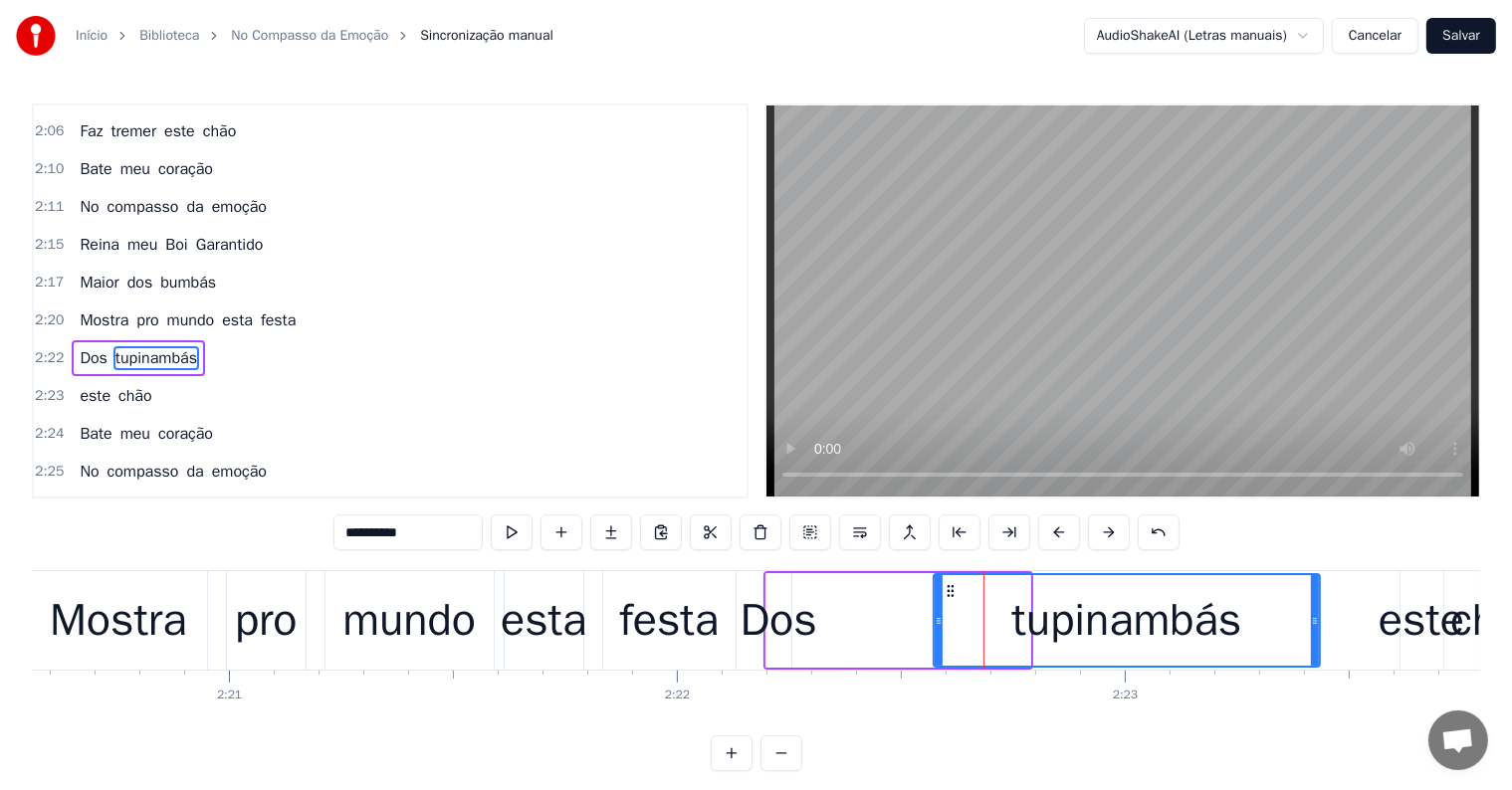 drag, startPoint x: 1028, startPoint y: 623, endPoint x: 1318, endPoint y: 608, distance: 290.38767 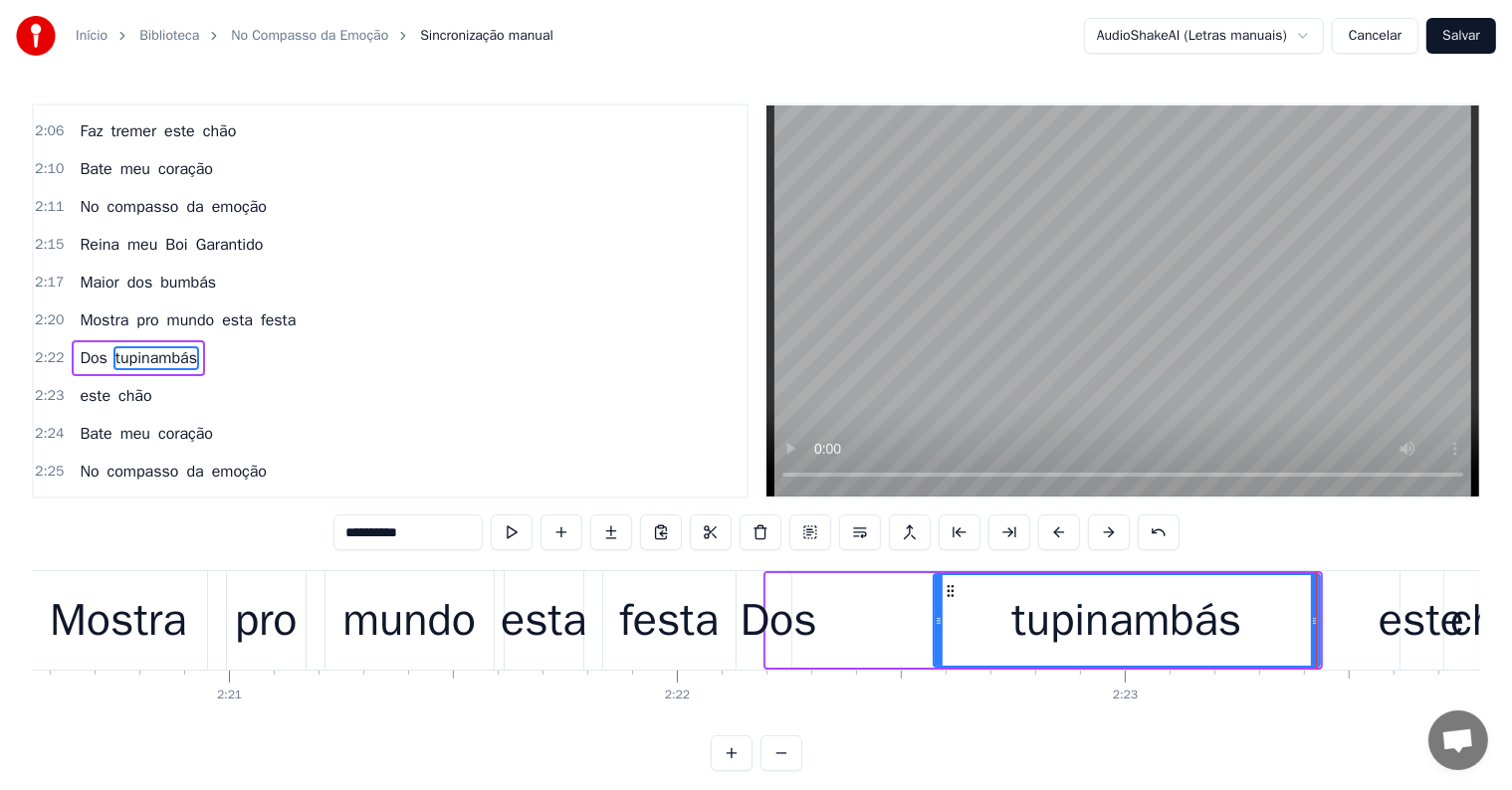 click on "Dos tupinambás" at bounding box center [1043, 620] 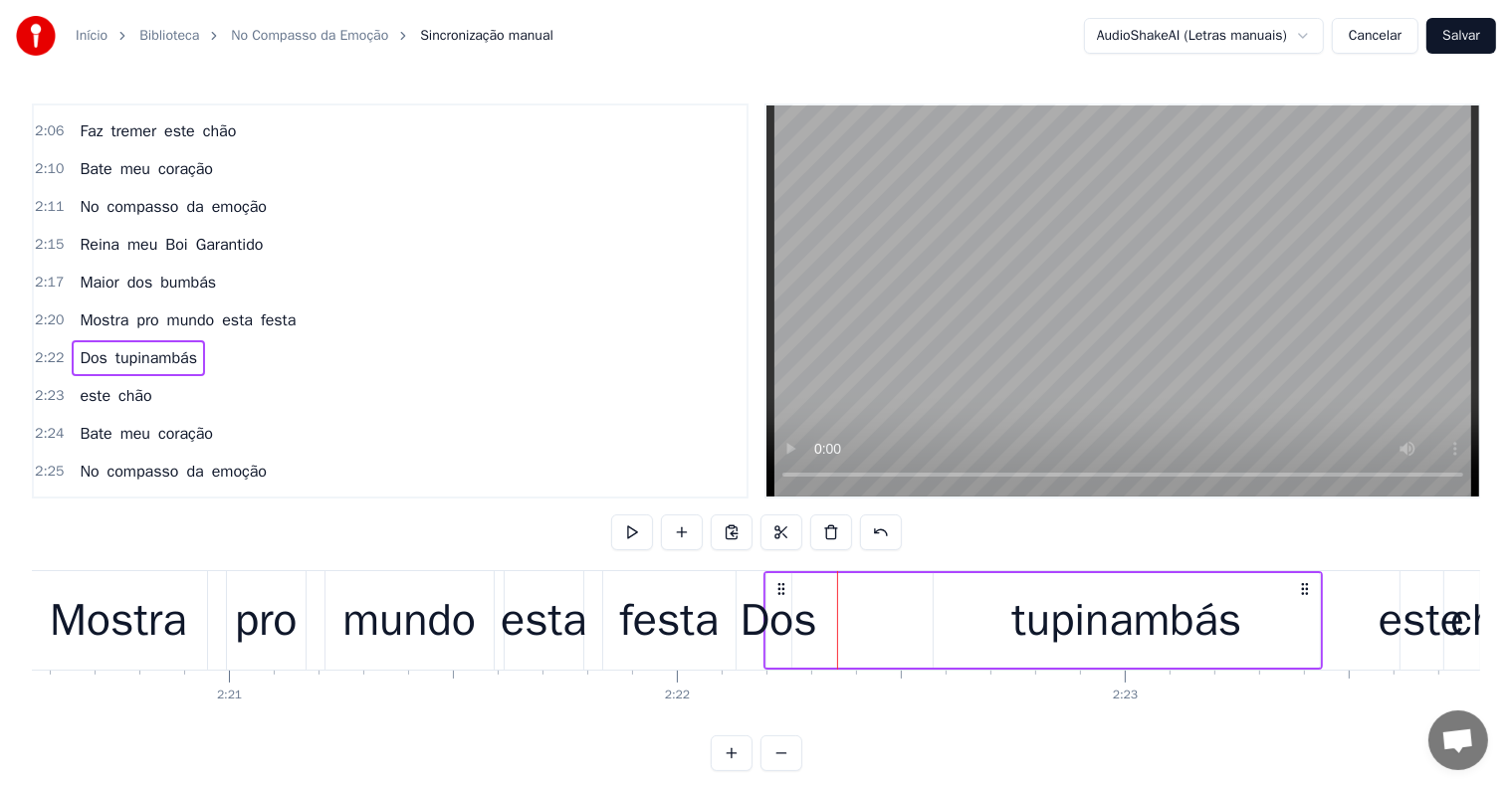 click on "esta" at bounding box center (543, 621) 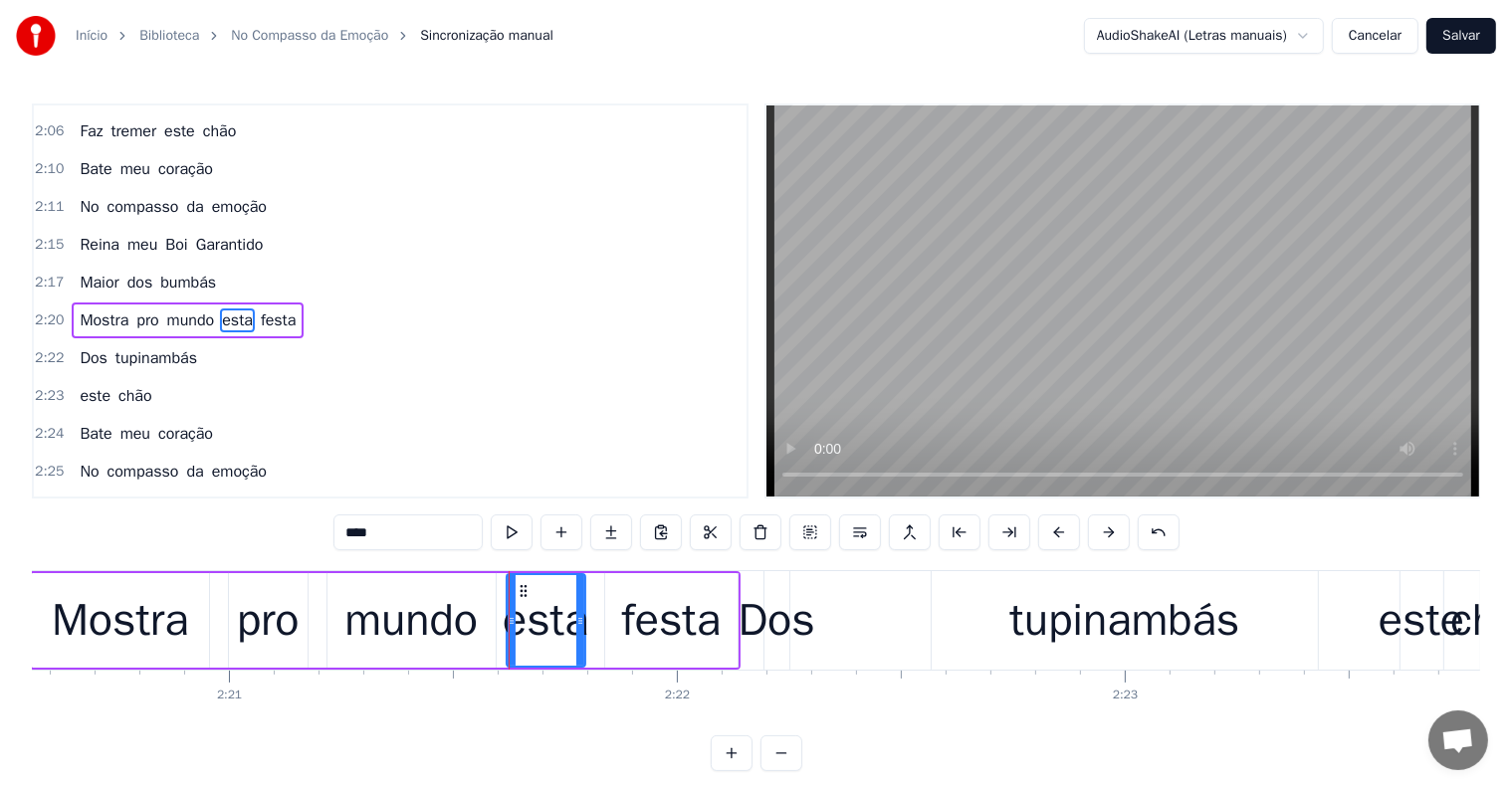 scroll, scrollTop: 1506, scrollLeft: 0, axis: vertical 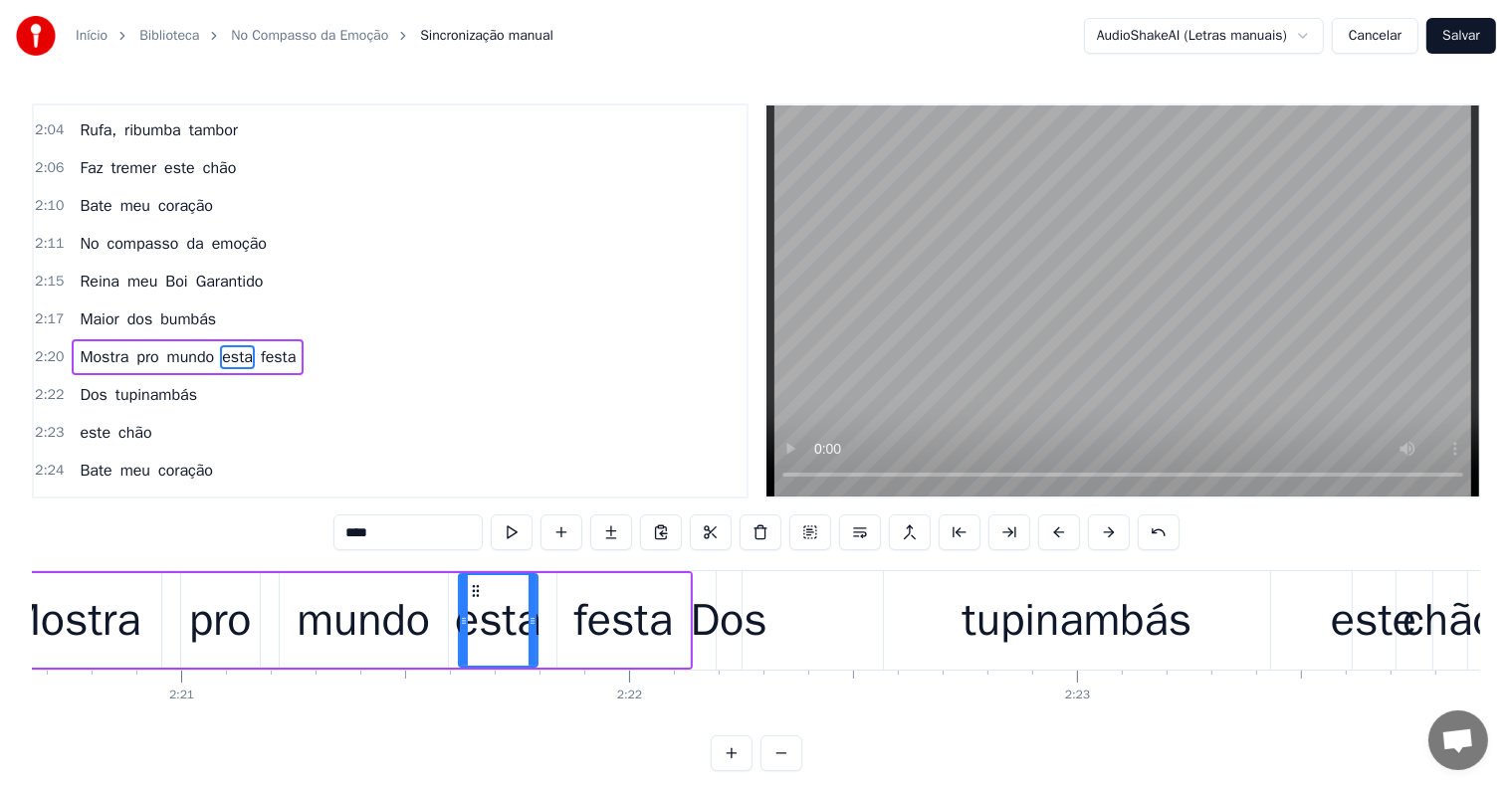 click on "este" at bounding box center (1374, 621) 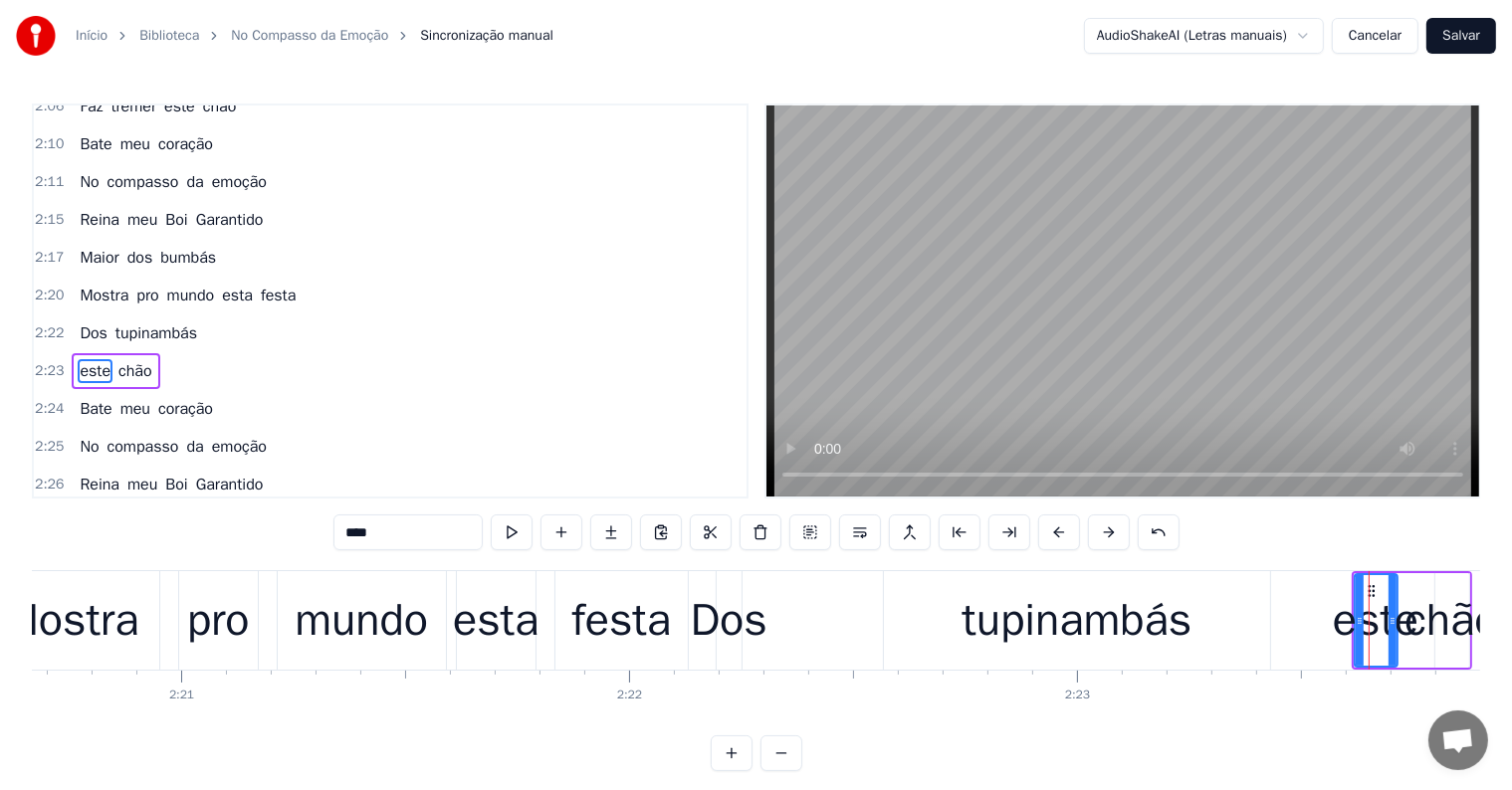 scroll, scrollTop: 1580, scrollLeft: 0, axis: vertical 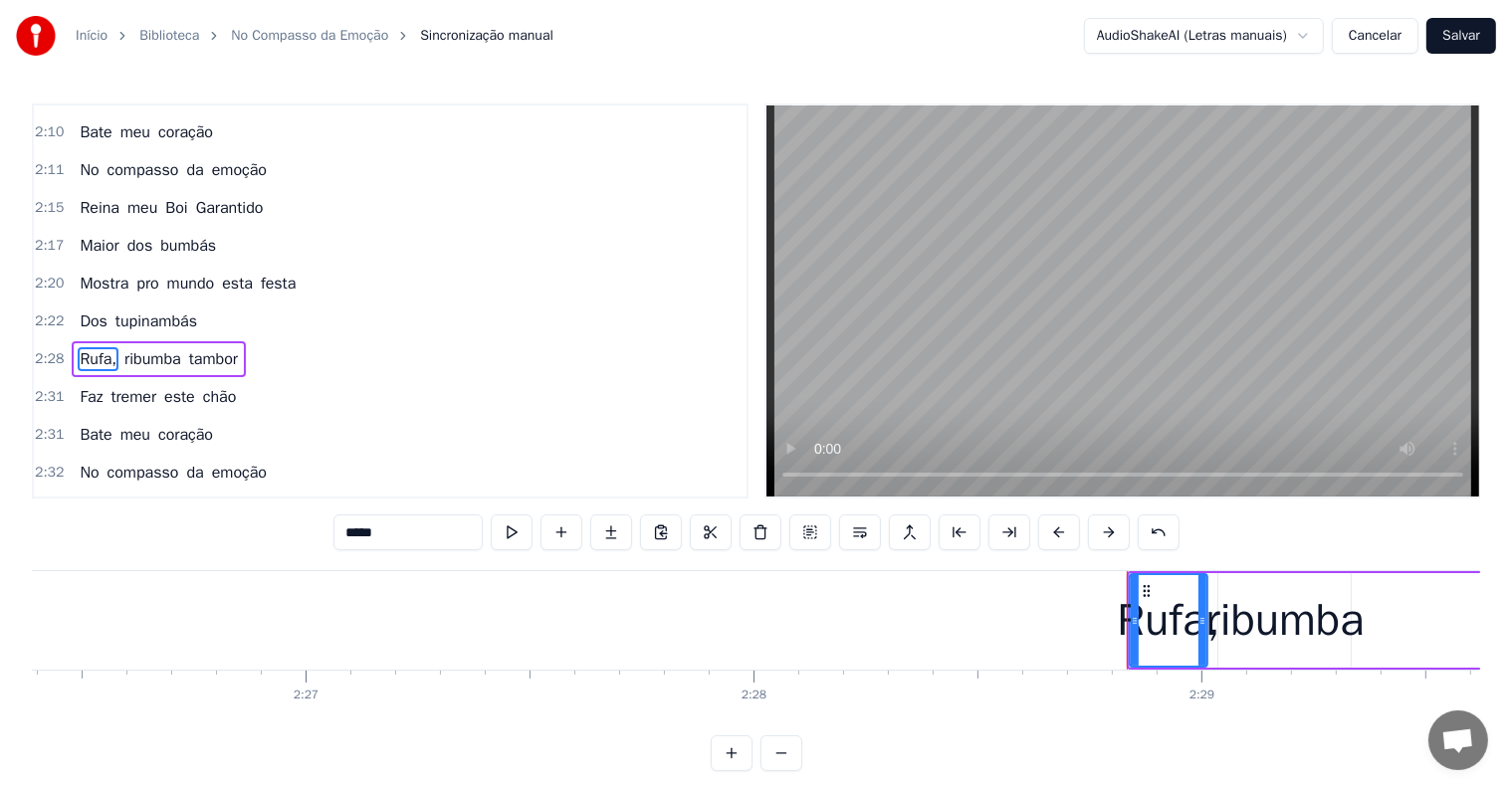 type on "*******" 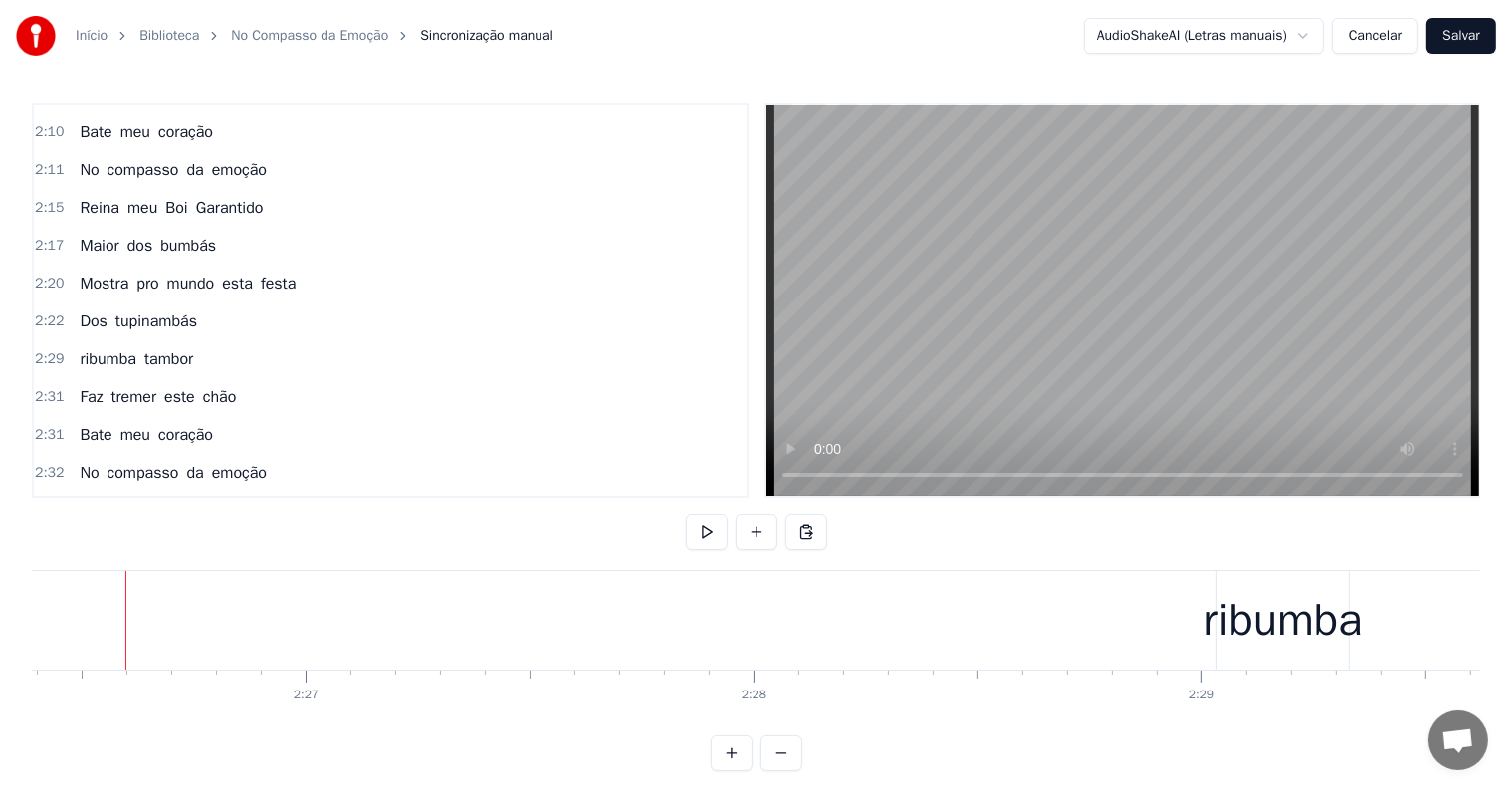 scroll, scrollTop: 0, scrollLeft: 65564, axis: horizontal 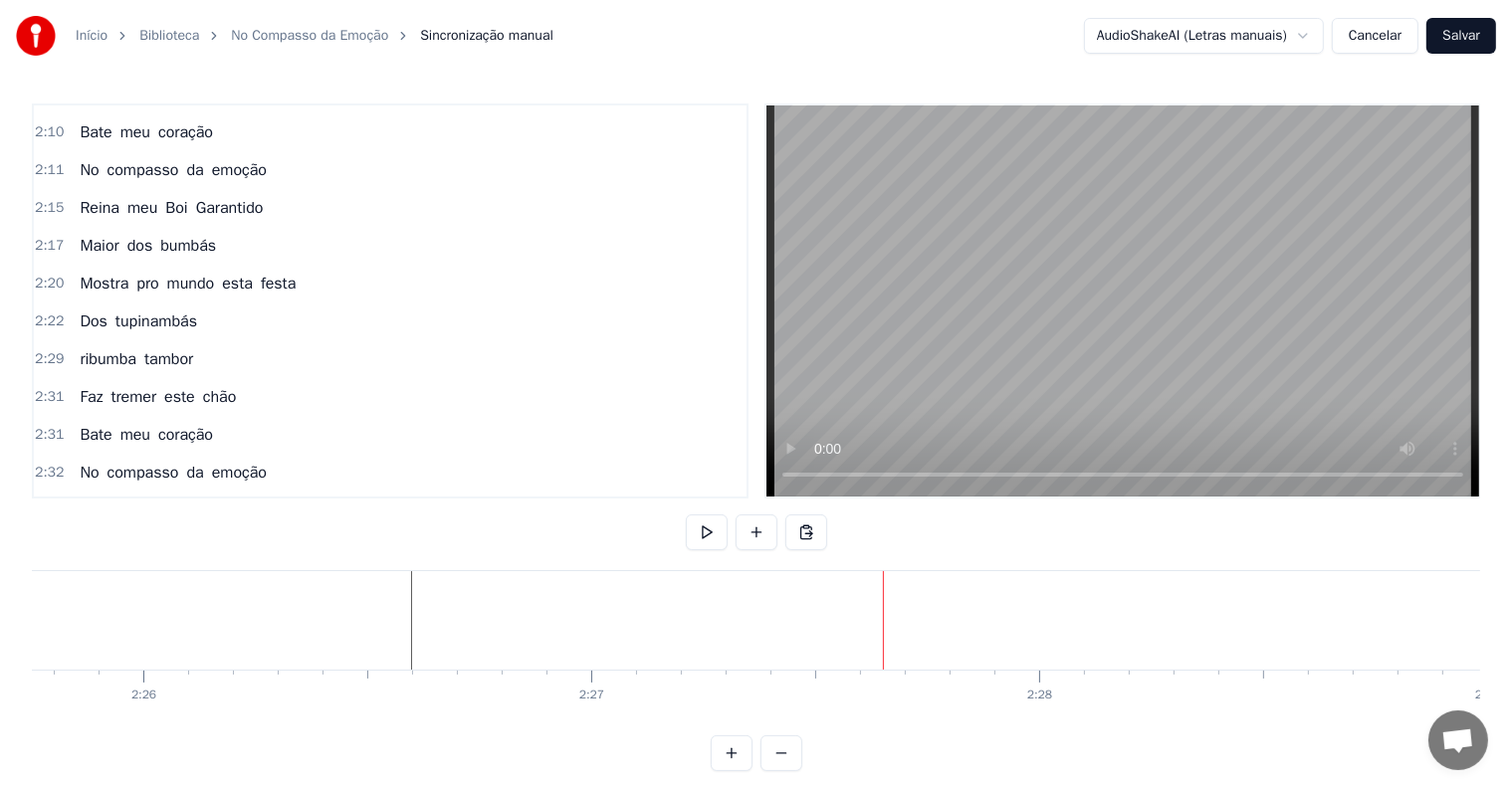 click at bounding box center [-26474, 620] 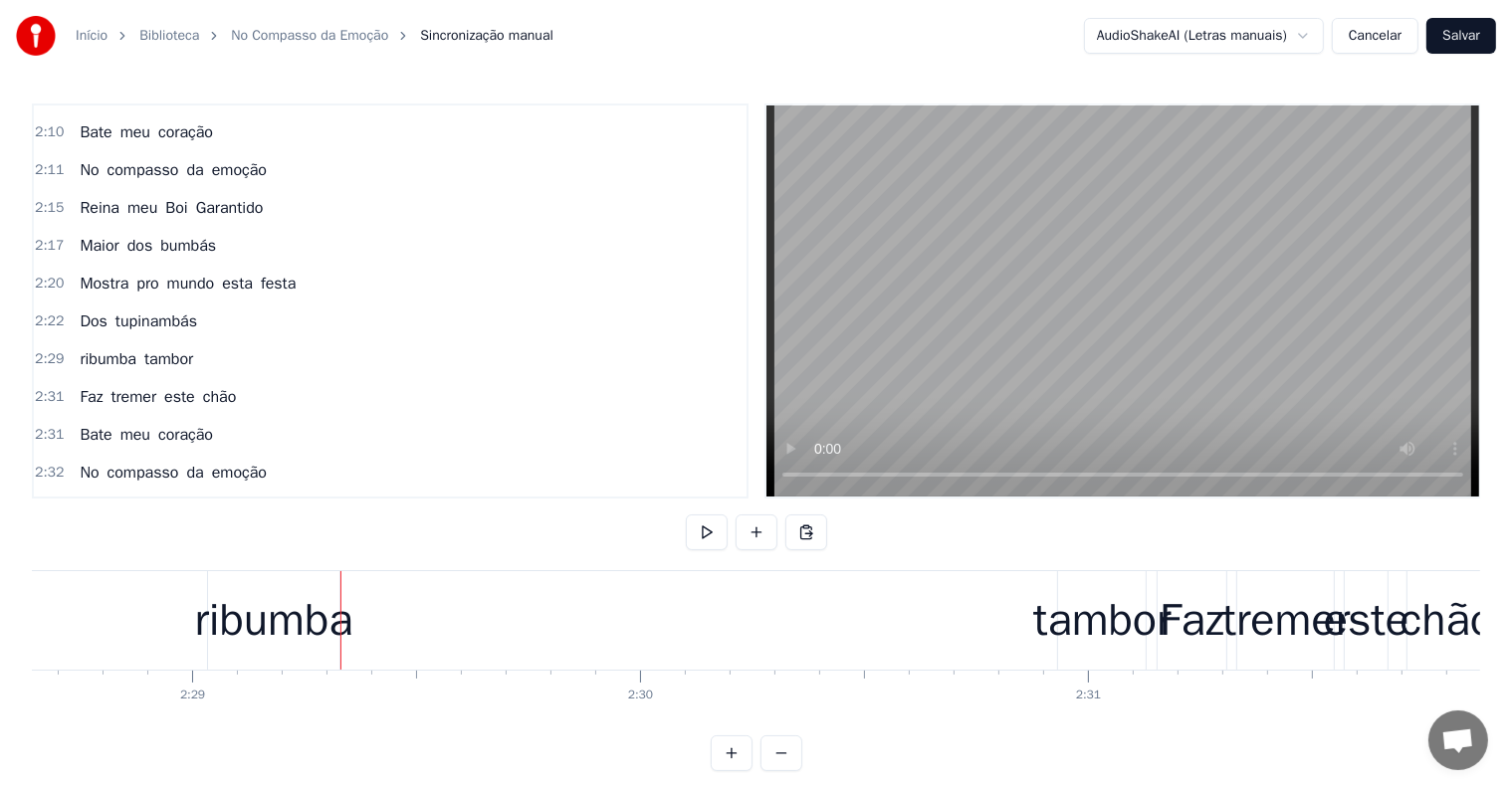 scroll, scrollTop: 0, scrollLeft: 66623, axis: horizontal 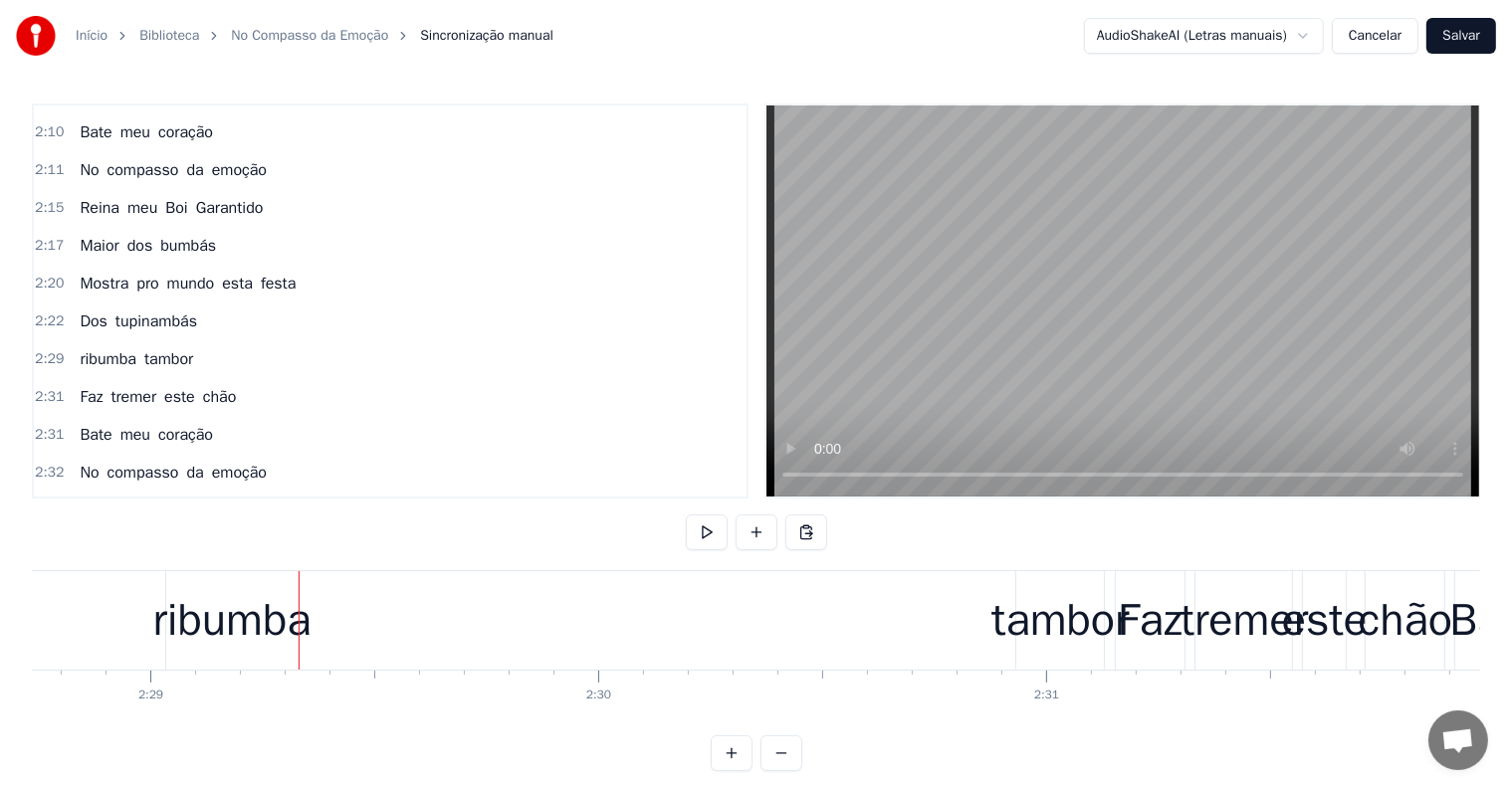 click on "ribumba" at bounding box center [231, 621] 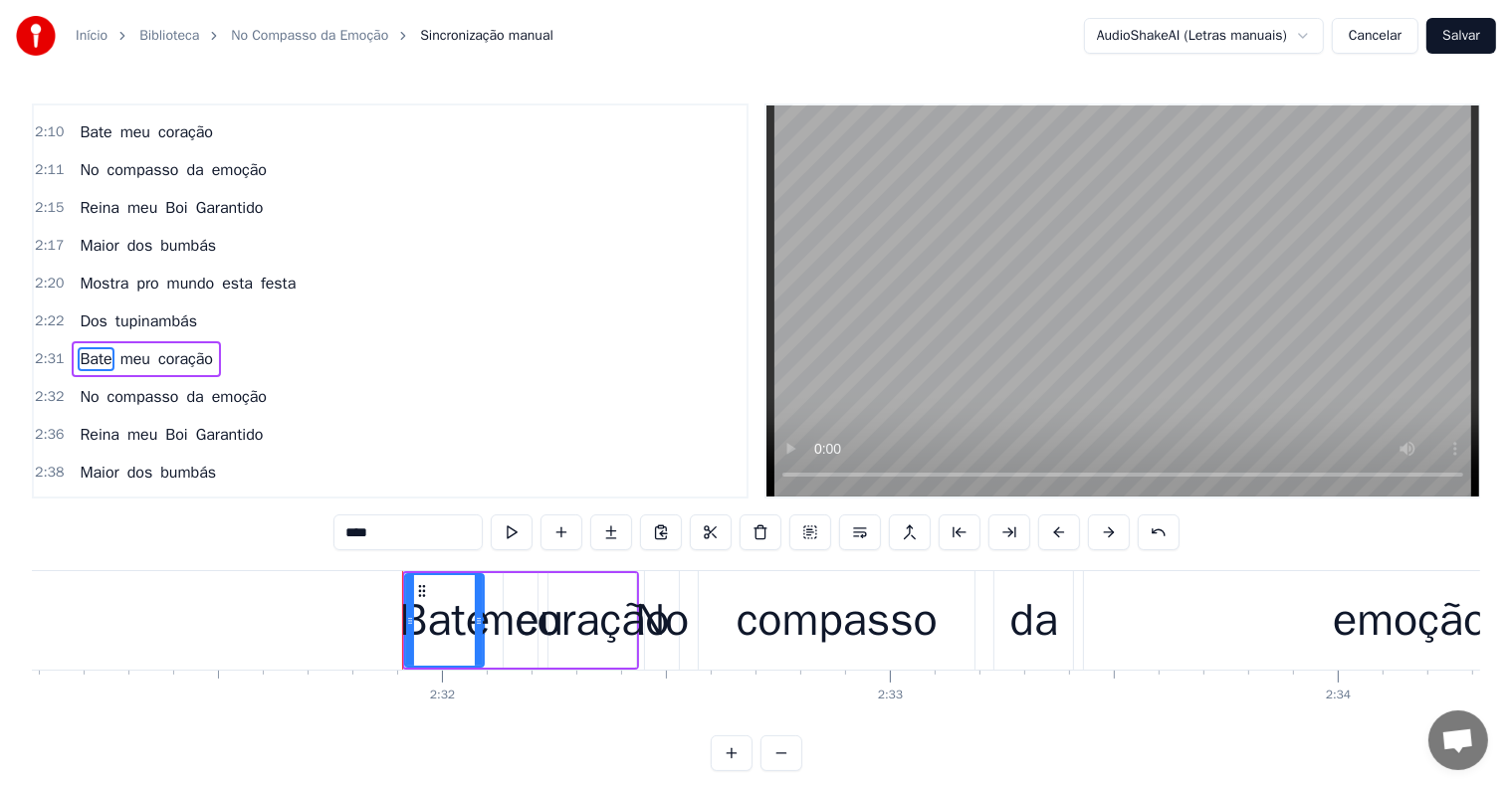 scroll, scrollTop: 0, scrollLeft: 67945, axis: horizontal 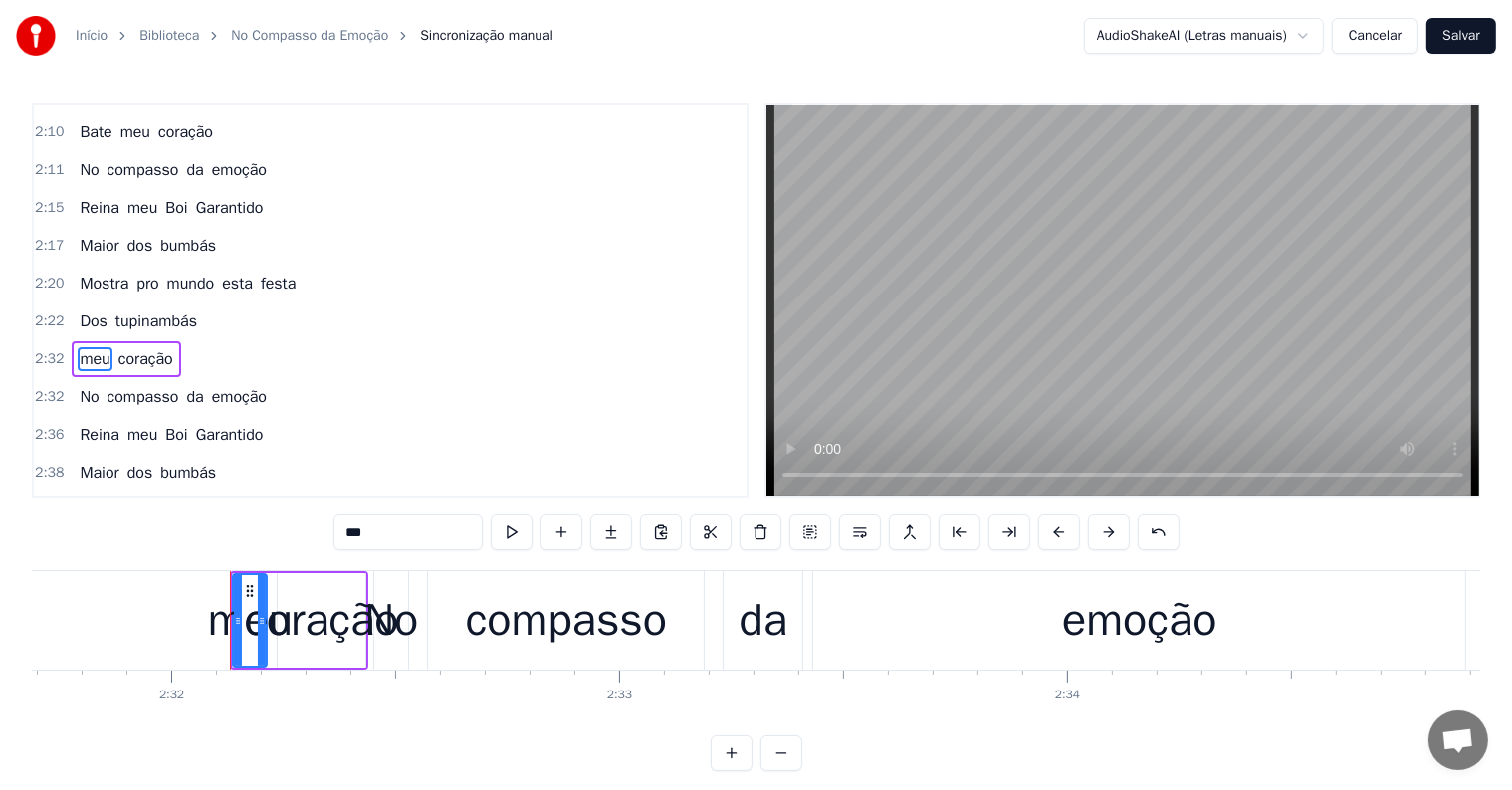 type on "*******" 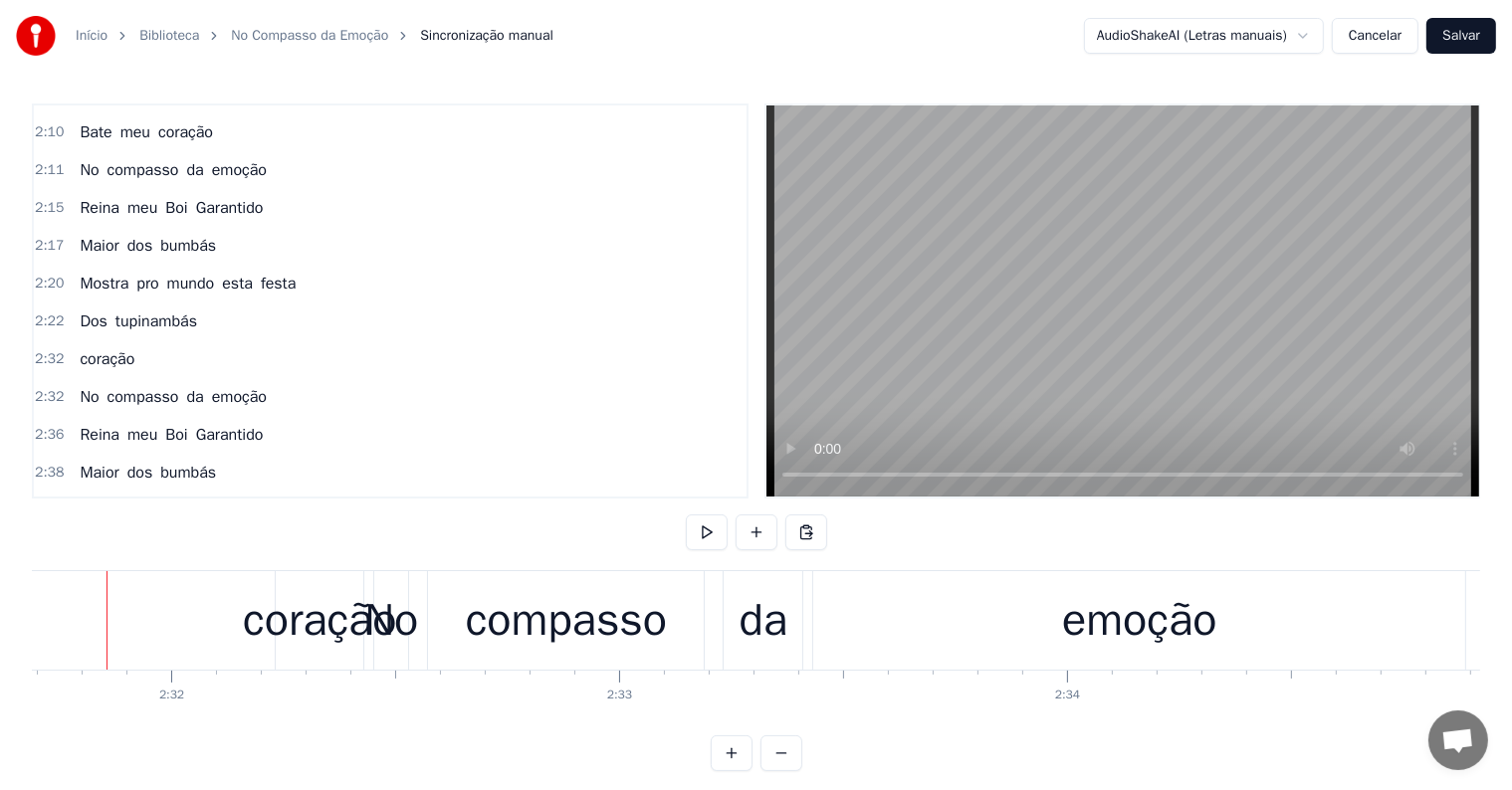 scroll, scrollTop: 0, scrollLeft: 67920, axis: horizontal 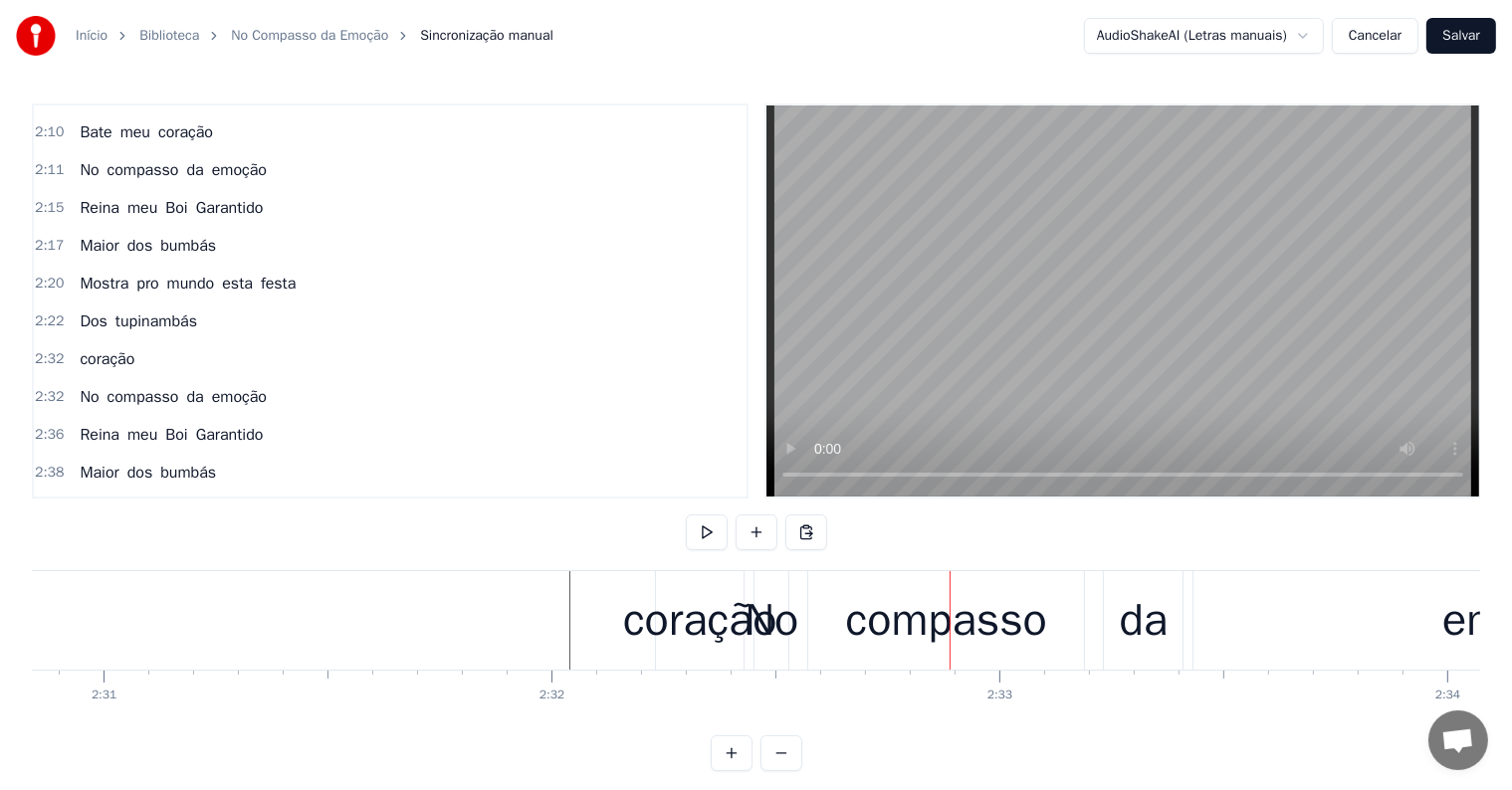 click on "coração" at bounding box center (700, 621) 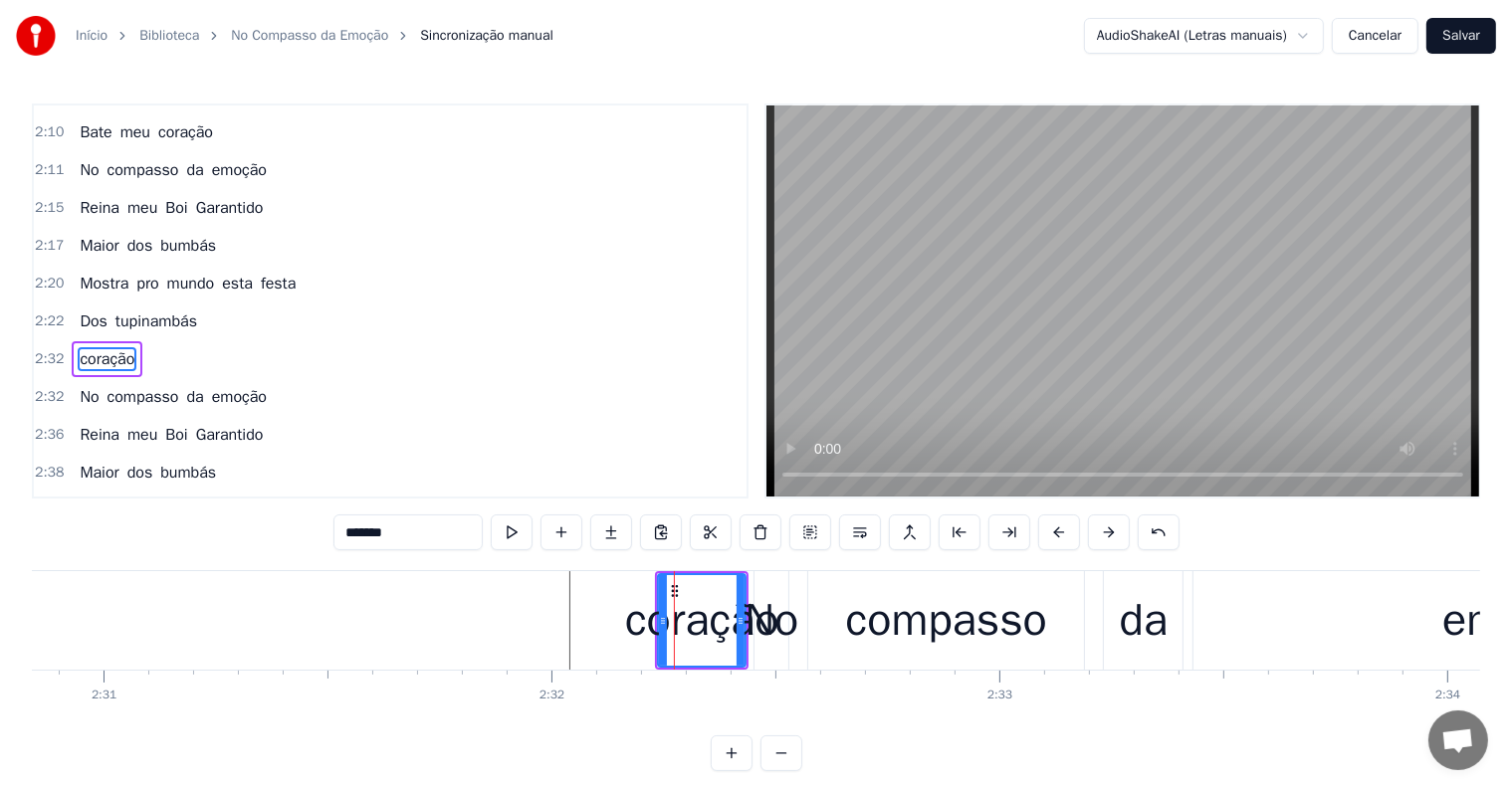 click on "Parintins-Okê O seu Canal de Karaokê Ao longe ouvi ressoar Os tambores do boi Garantido Chamando outra vez O seu povo aguerrido Pra um novo duelo travar Bandeiras se agitam no ar Onde ecoa um canto bonito Da minha galera em pleno delírio Ao ver seus brincantes Na arena chegar Rufa, ribumba tambor Faz tremer este chão Bate meu coração No compasso da emoção Reina meu Boi Garantido Maior dos bumbás Mostra pro mundo esta festa Dos tupinambás Rufa, ribumba tambor Faz tremer este chão Bate meu coração No compasso da emoção Reina meu Boi Garantido Maior dos bumbás Mostra pro mundo esta festa Dos tupinambás Mostra pro mundo esta festa Dos tupinambás Ao longe ouvi ressoar Os tambores do boi Garantido Chamando outra vez O seu povo aguerrido Pra um novo duelo travar Bandeiras se agitam no ar Onde ecoa um canto bonito Da minha galera em pleno delírio Ao ver seus brincantes Na arena chegar Rufa, ribumba tambor Faz tremer este chão Bate meu coração No compasso da emoção Reina meu Boi Garantido Maior" at bounding box center (-28754, 620) 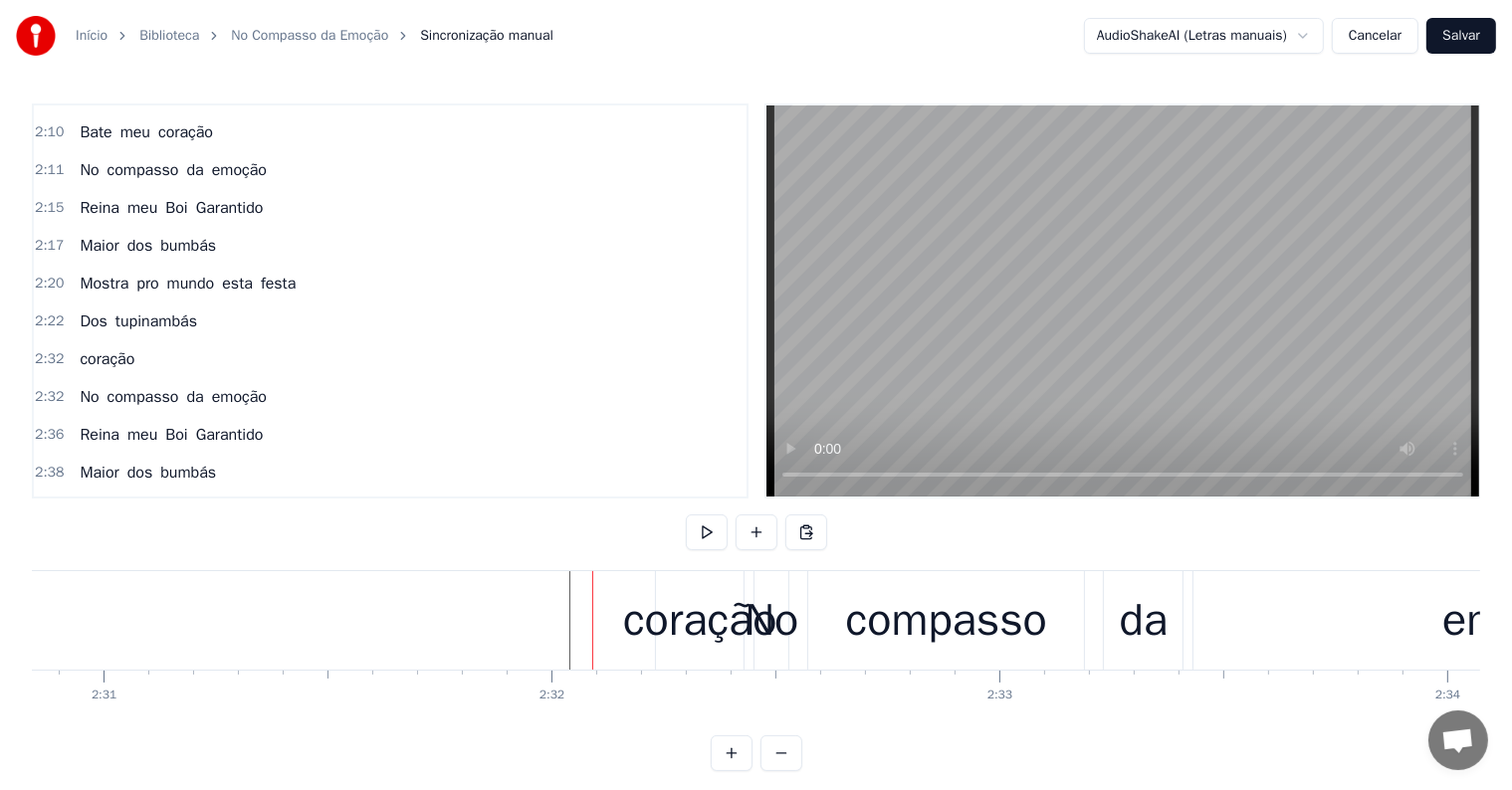click on "coração" at bounding box center [700, 621] 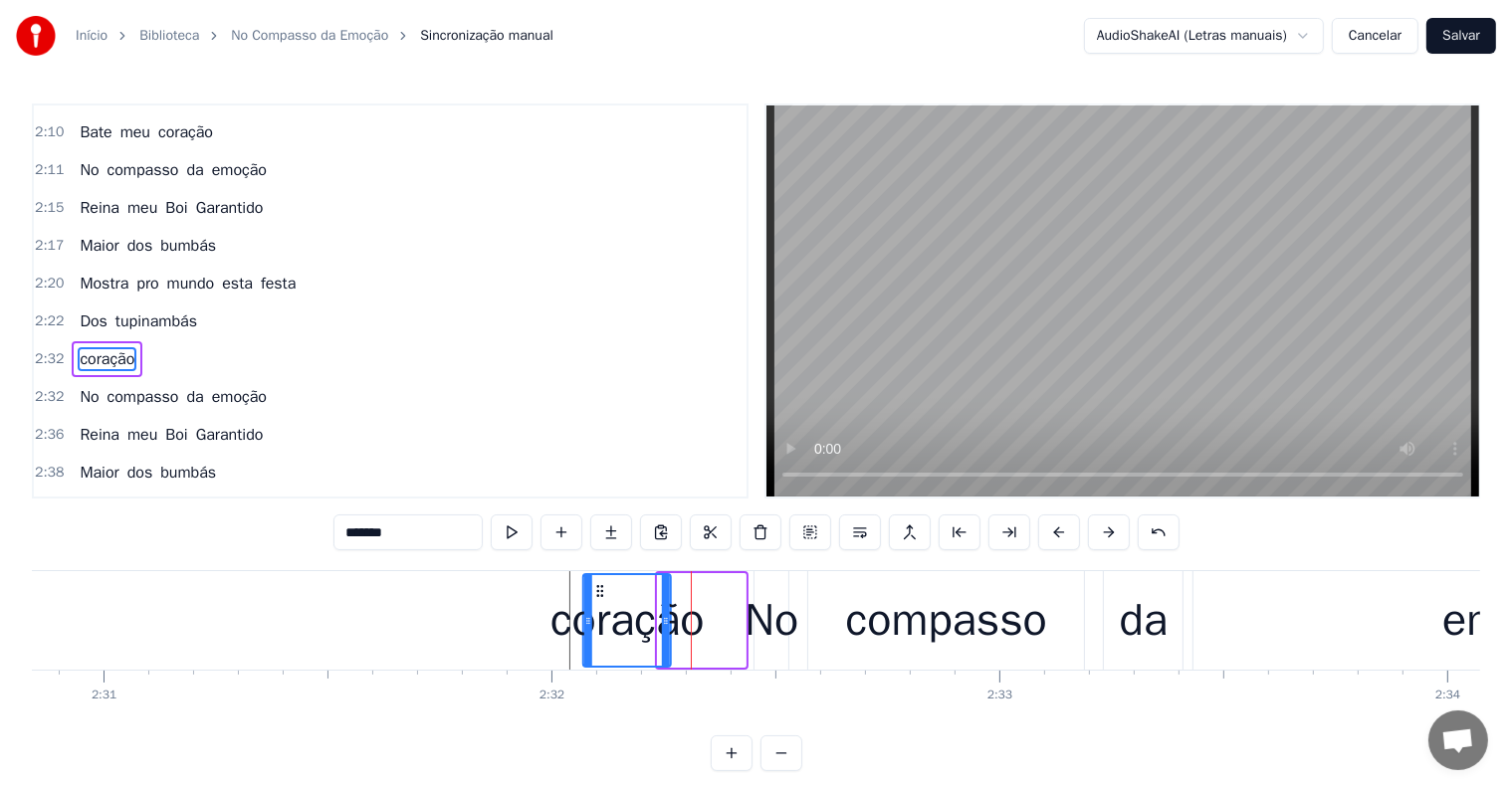drag, startPoint x: 677, startPoint y: 586, endPoint x: 601, endPoint y: 598, distance: 76.941536 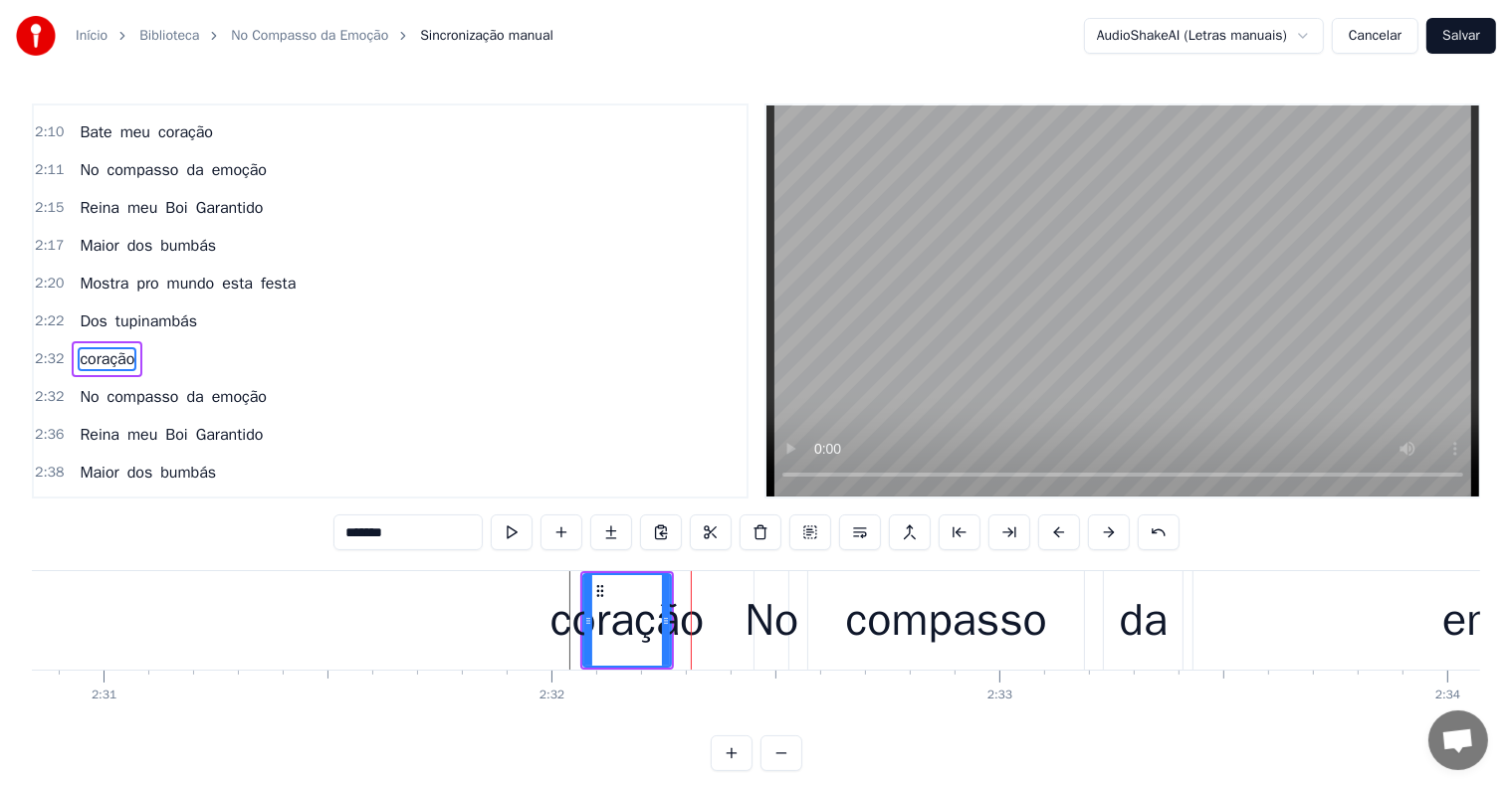 click at bounding box center [-28754, 620] 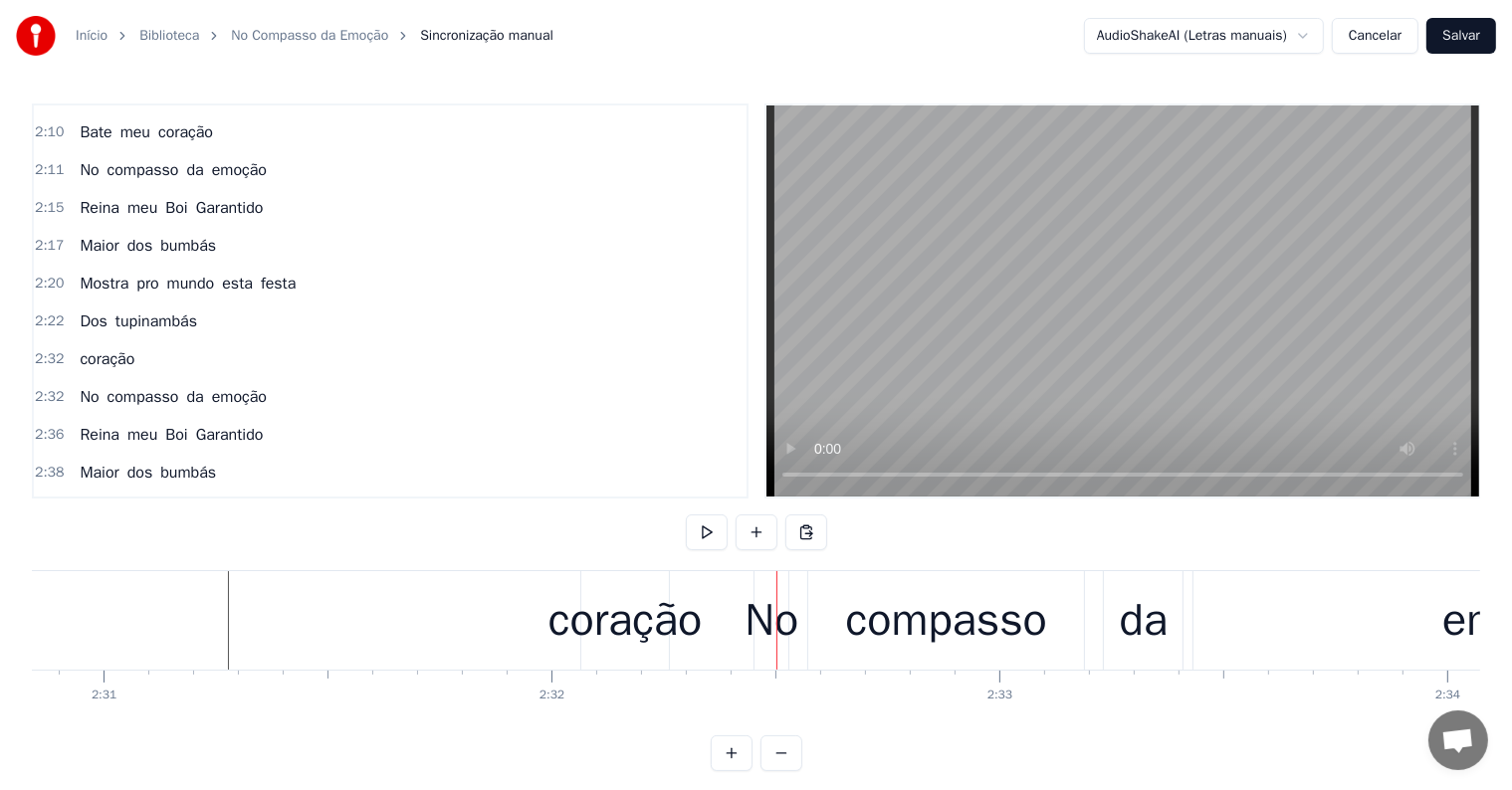 click on "coração" at bounding box center (625, 621) 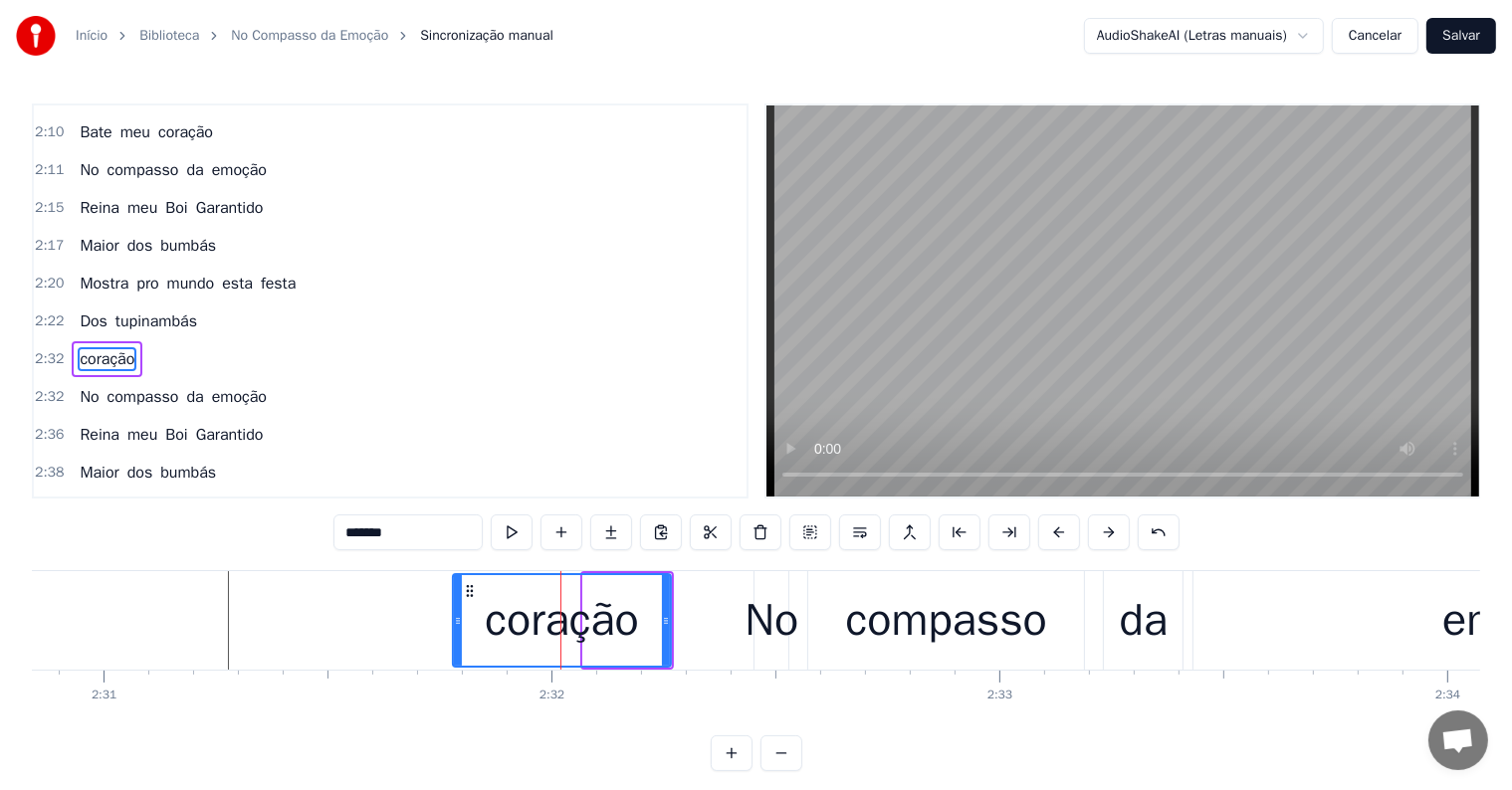 drag, startPoint x: 583, startPoint y: 618, endPoint x: 458, endPoint y: 612, distance: 125.14392 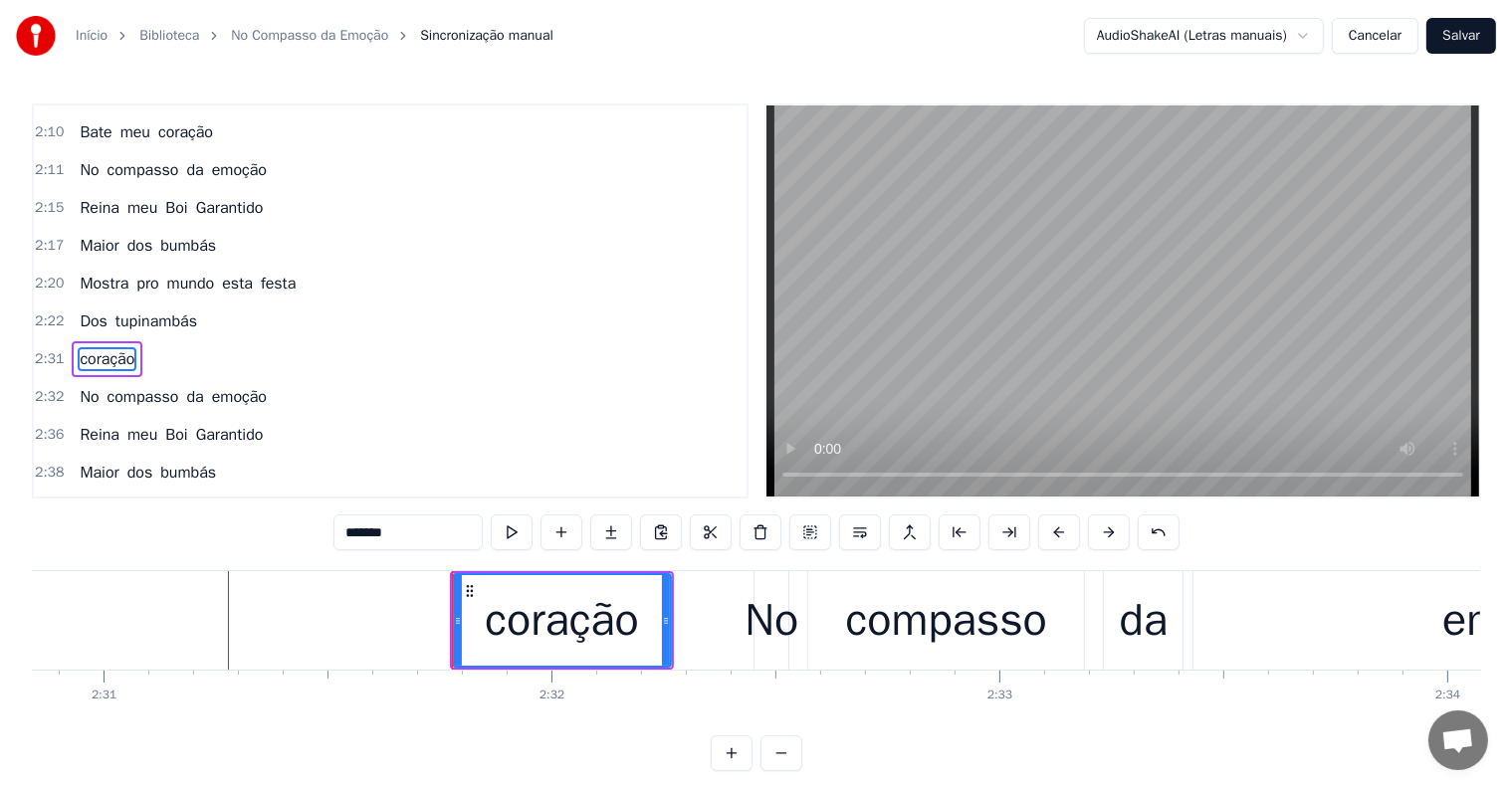 click at bounding box center [-28754, 620] 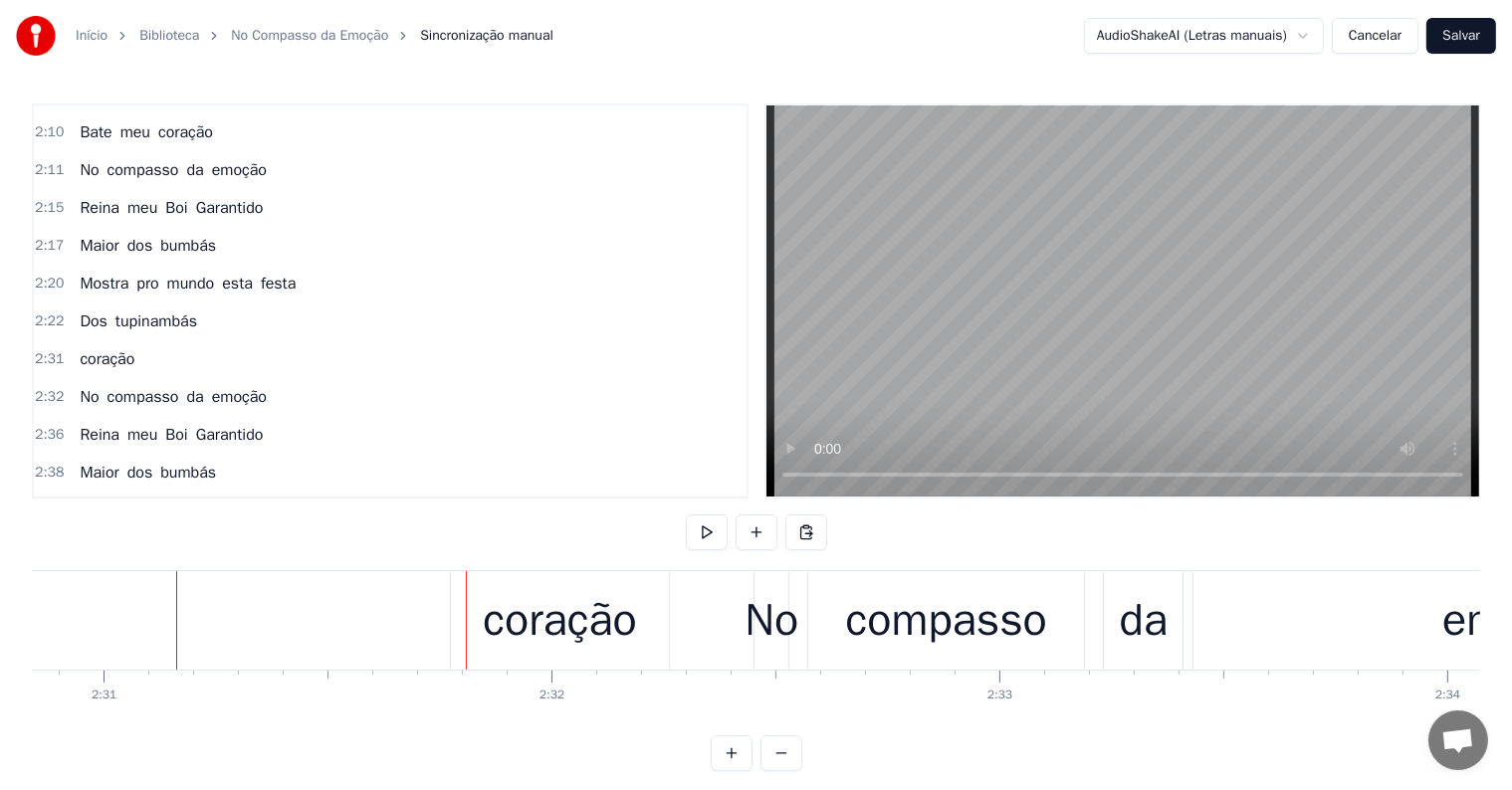 click at bounding box center [-28754, 620] 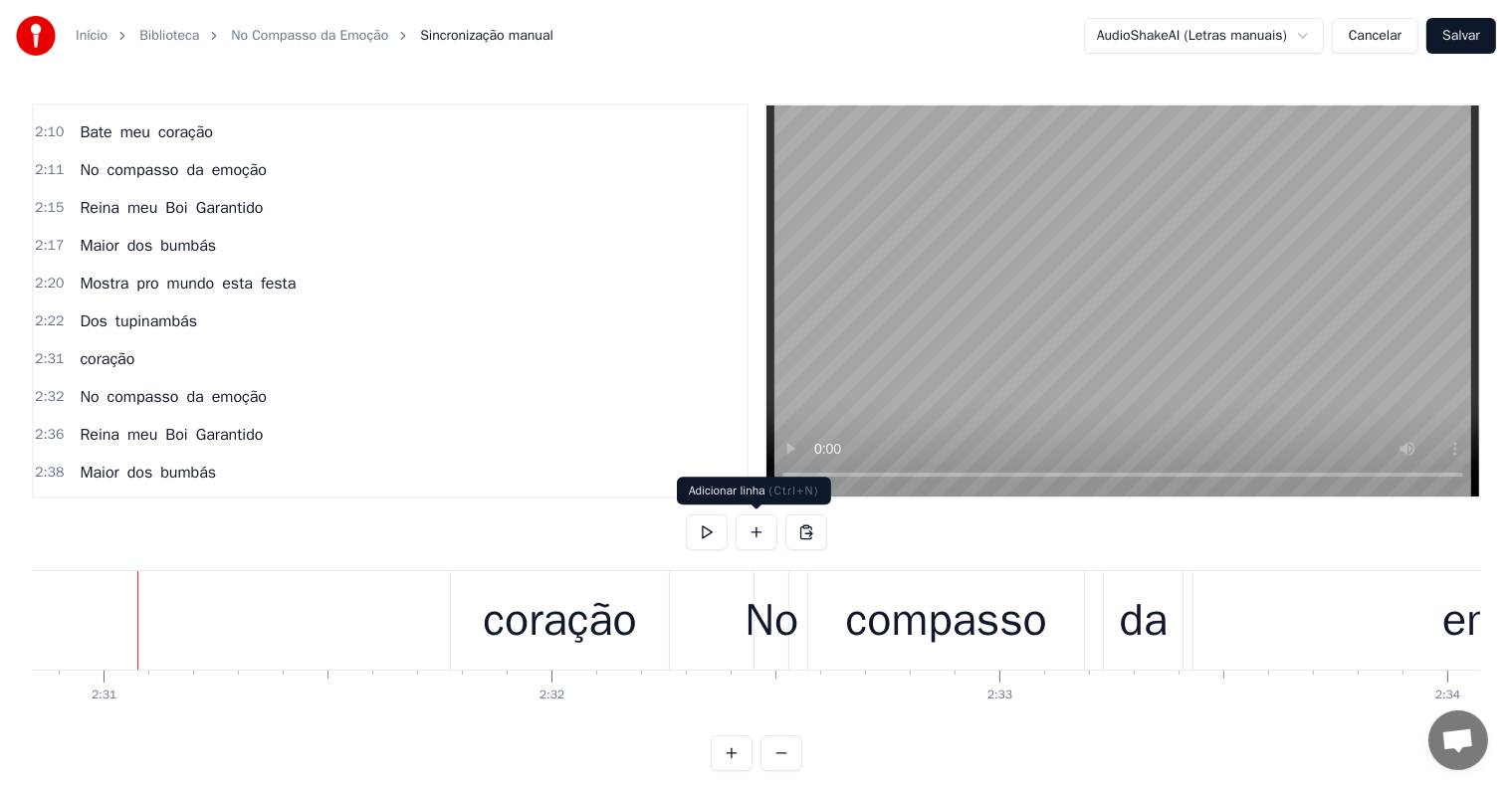click at bounding box center (756, 532) 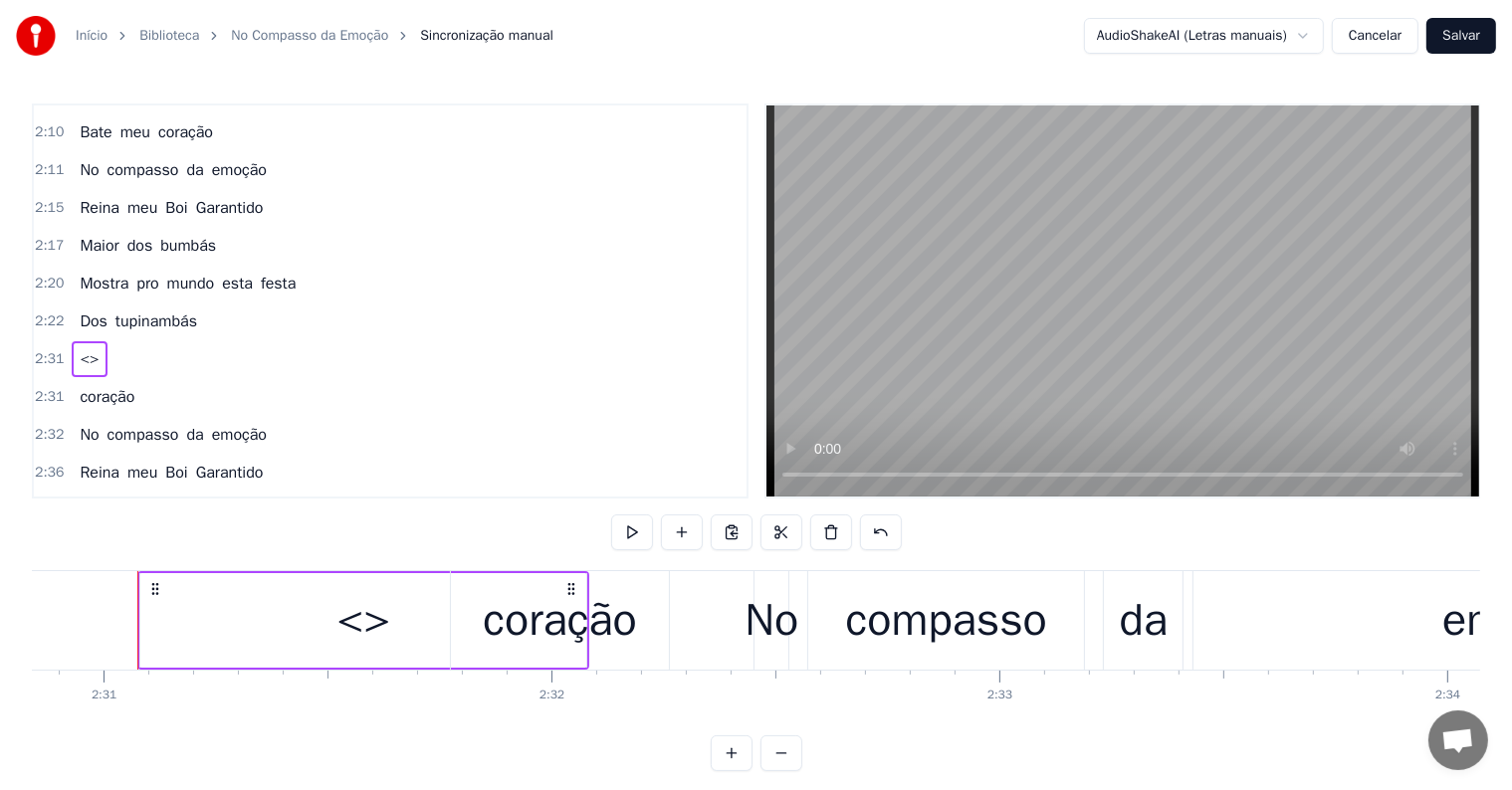 click on "<>" at bounding box center (363, 620) 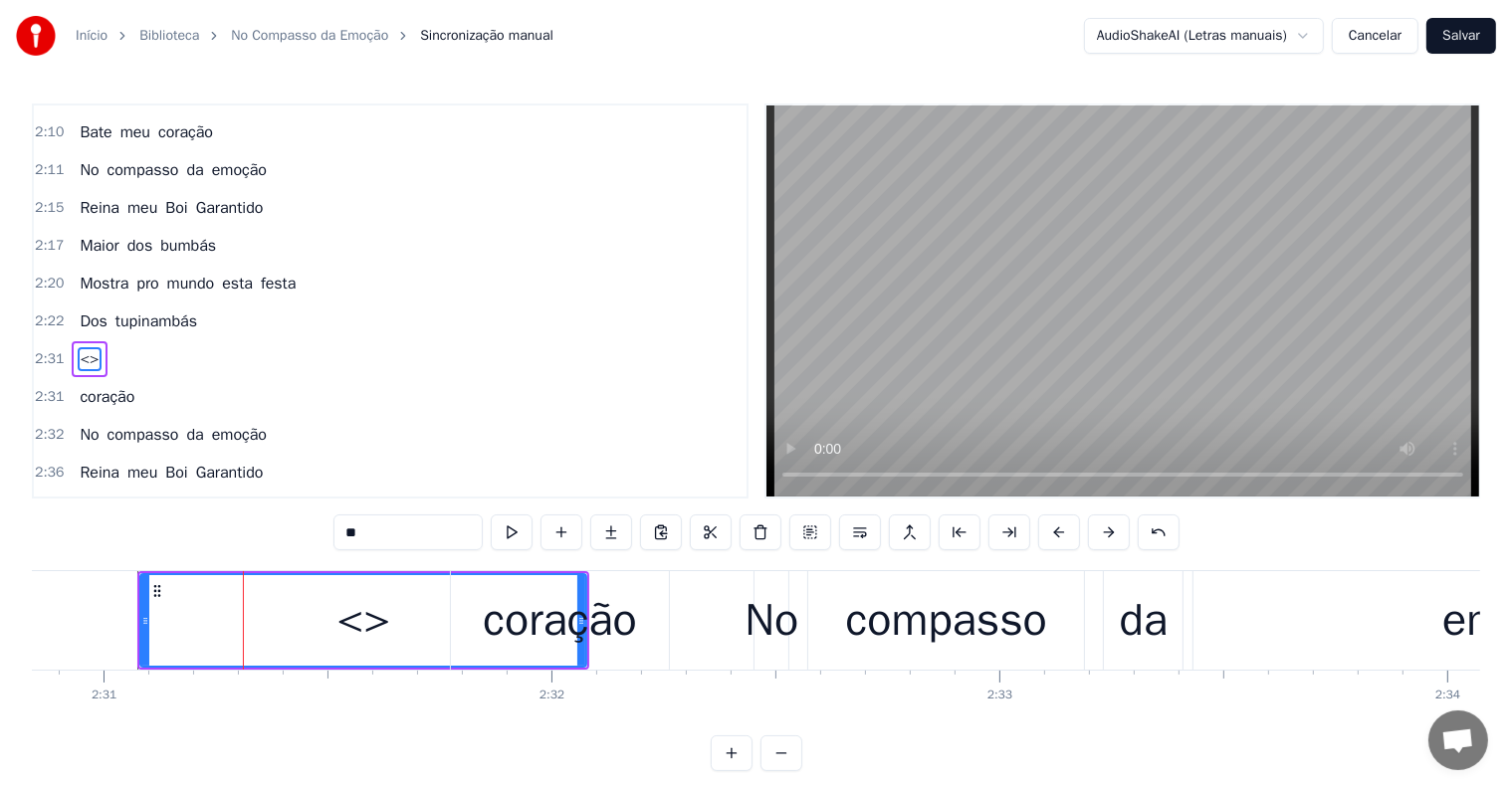 drag, startPoint x: 386, startPoint y: 529, endPoint x: 298, endPoint y: 543, distance: 89.1067 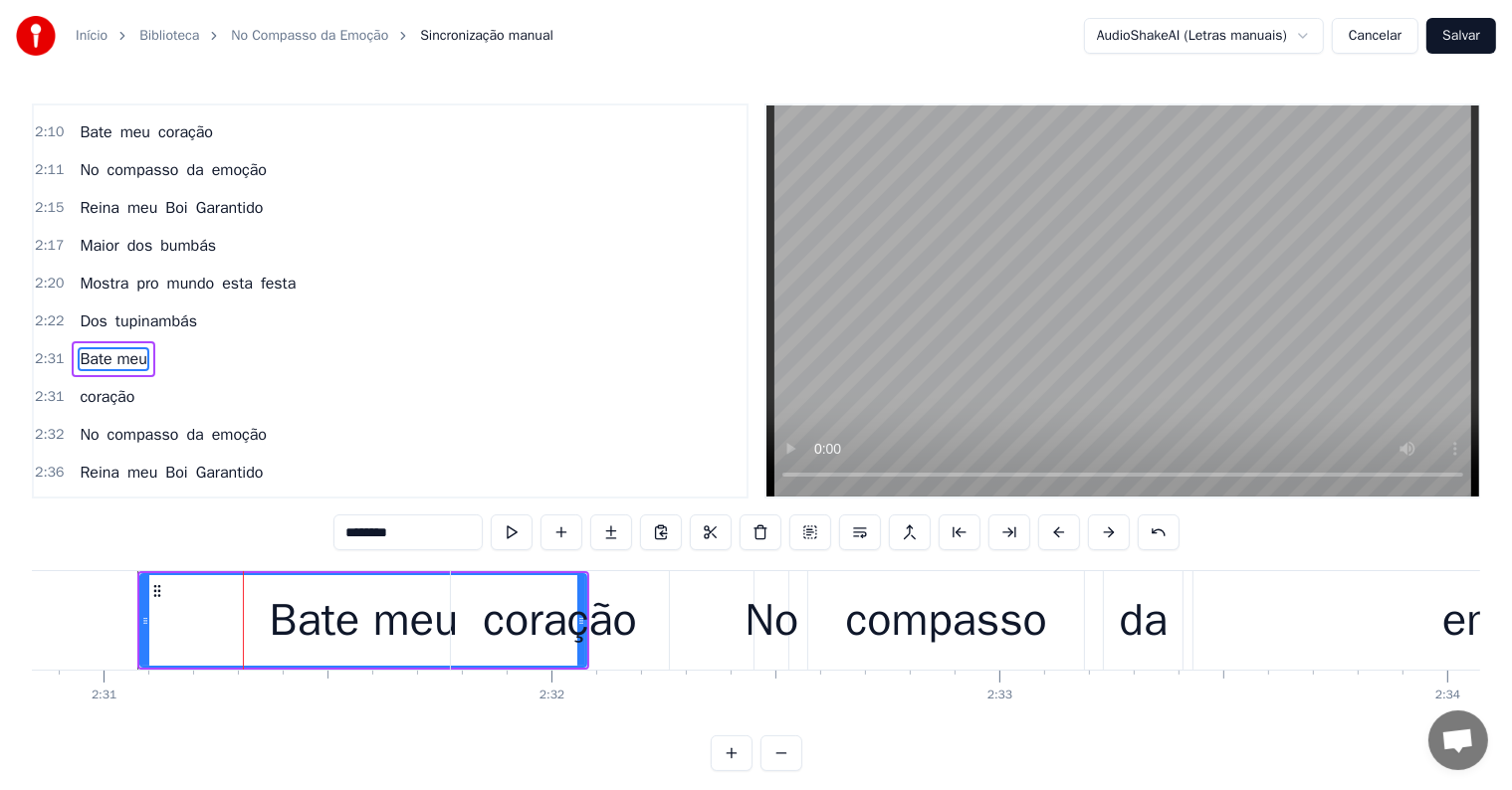 type on "********" 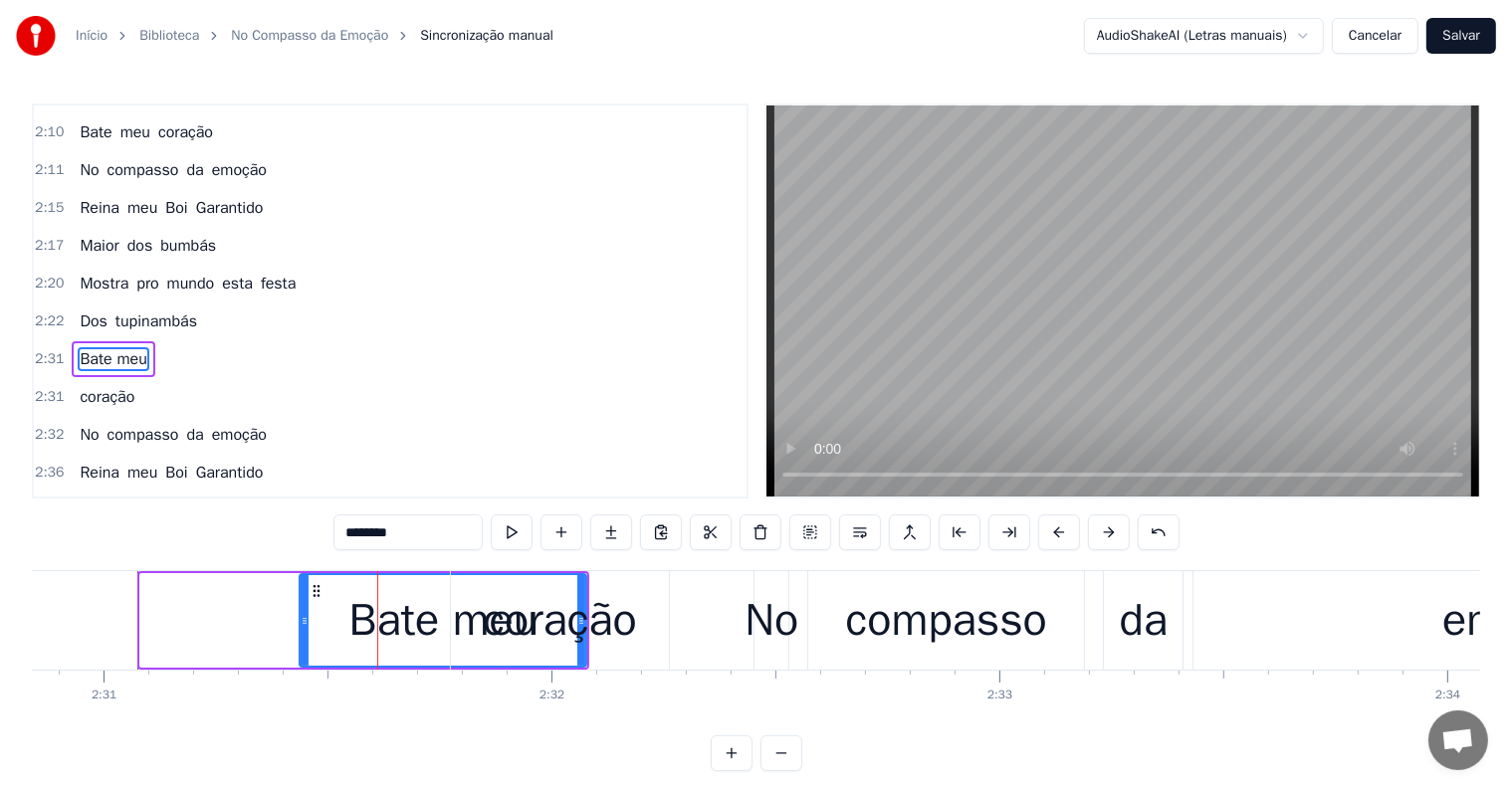 drag, startPoint x: 143, startPoint y: 619, endPoint x: 303, endPoint y: 614, distance: 160.07811 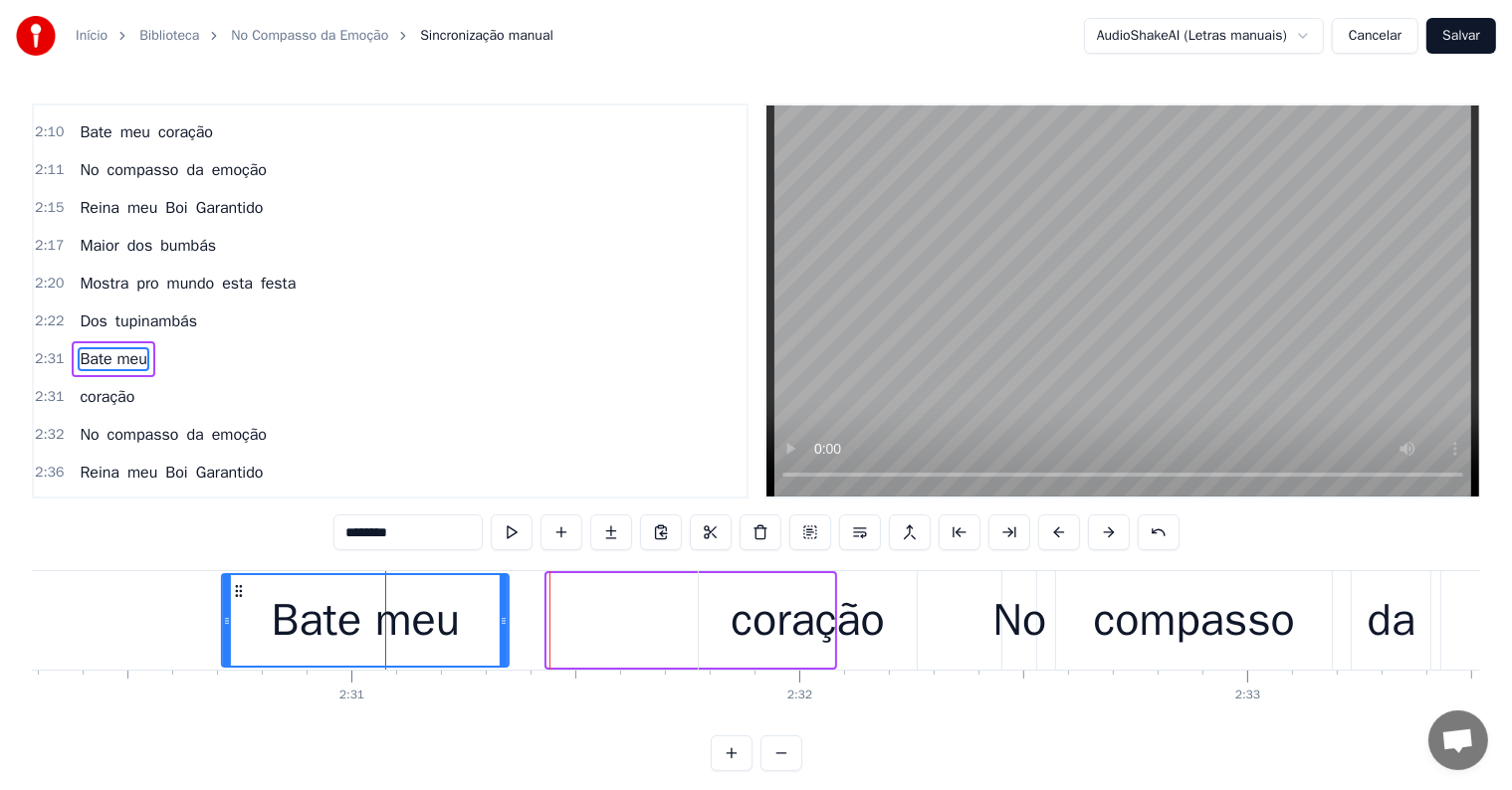 scroll, scrollTop: 0, scrollLeft: 67285, axis: horizontal 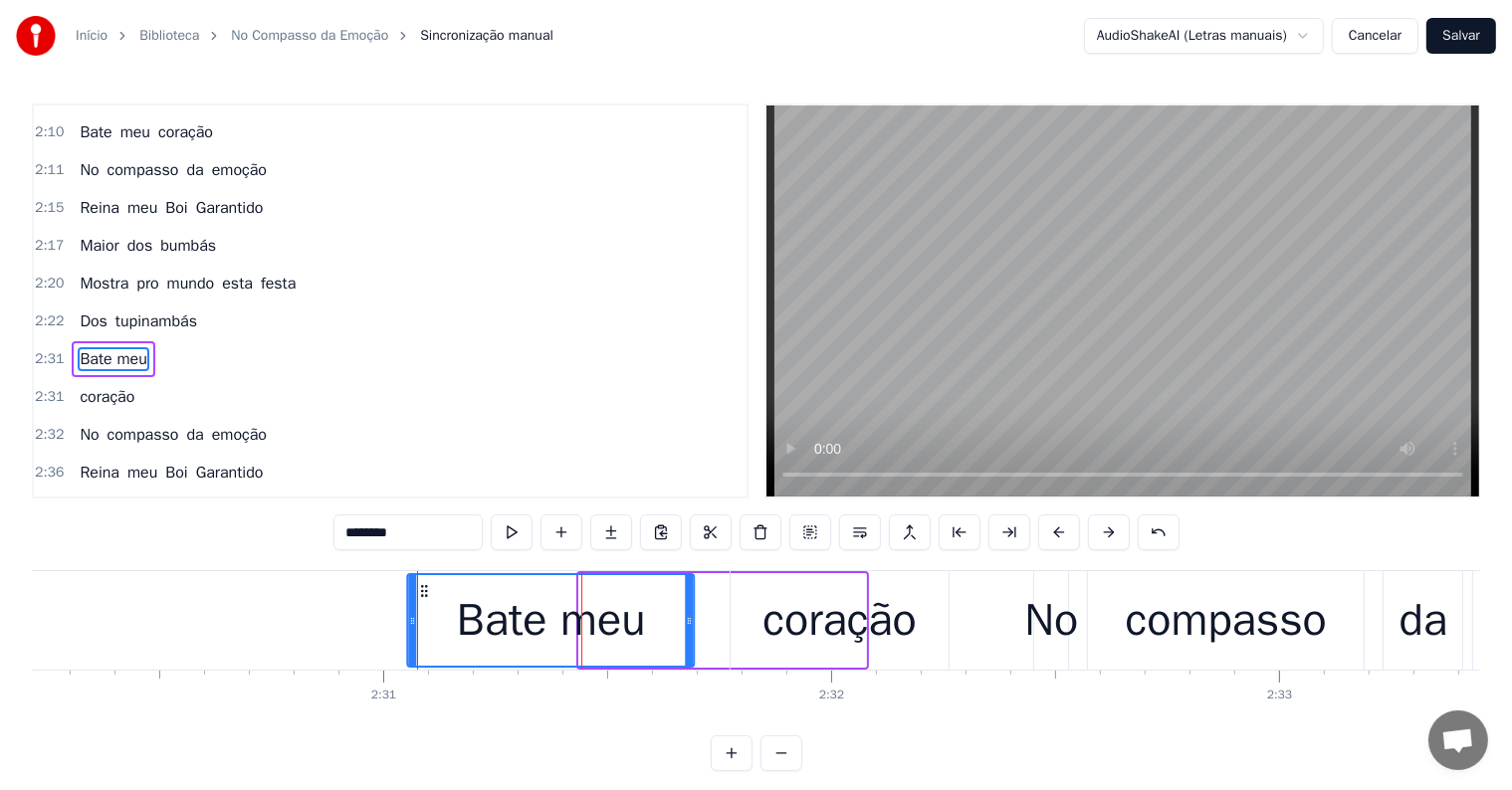 drag, startPoint x: 317, startPoint y: 590, endPoint x: 424, endPoint y: 605, distance: 108.04629 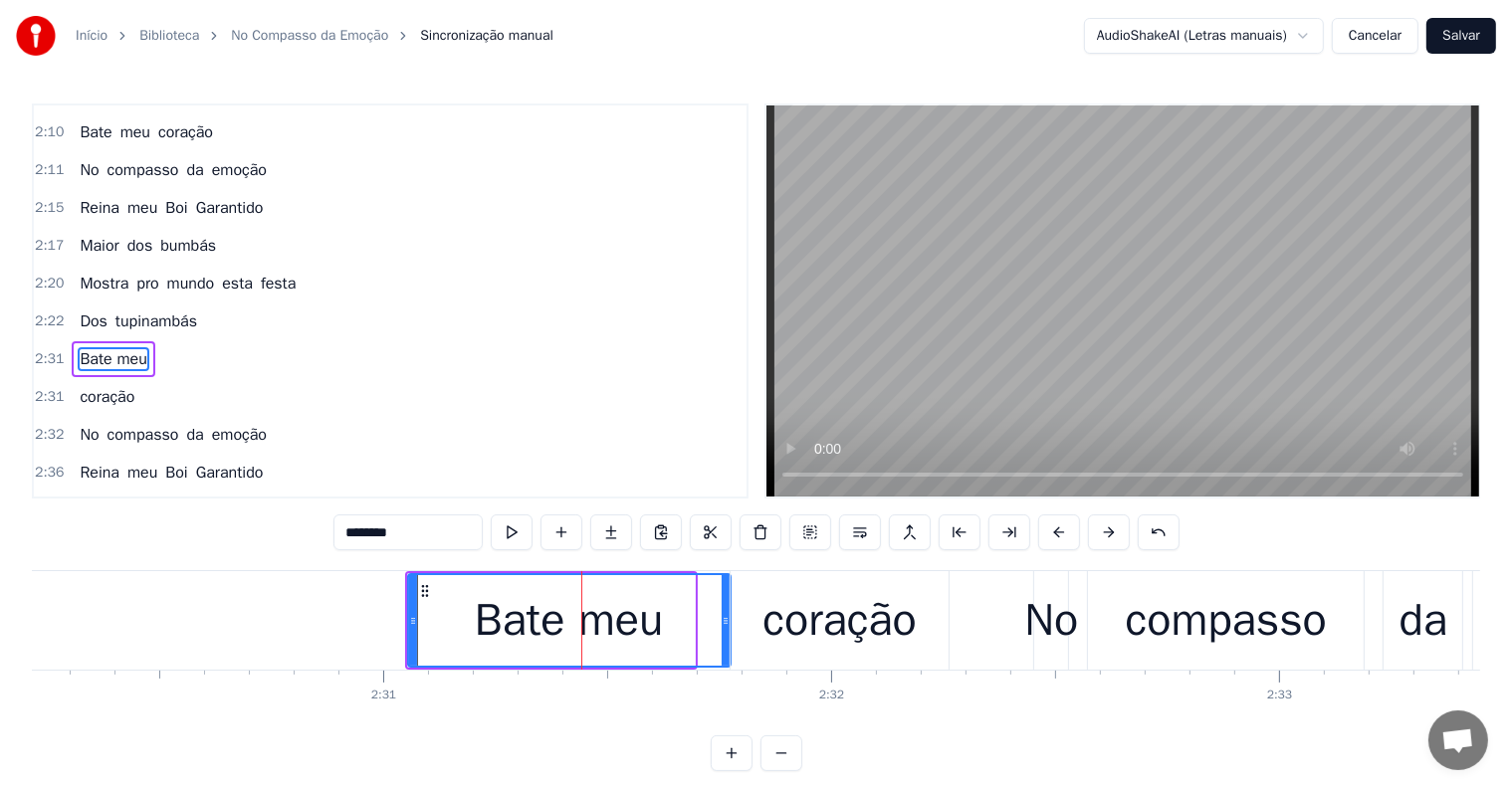 drag, startPoint x: 688, startPoint y: 614, endPoint x: 724, endPoint y: 616, distance: 36.05551 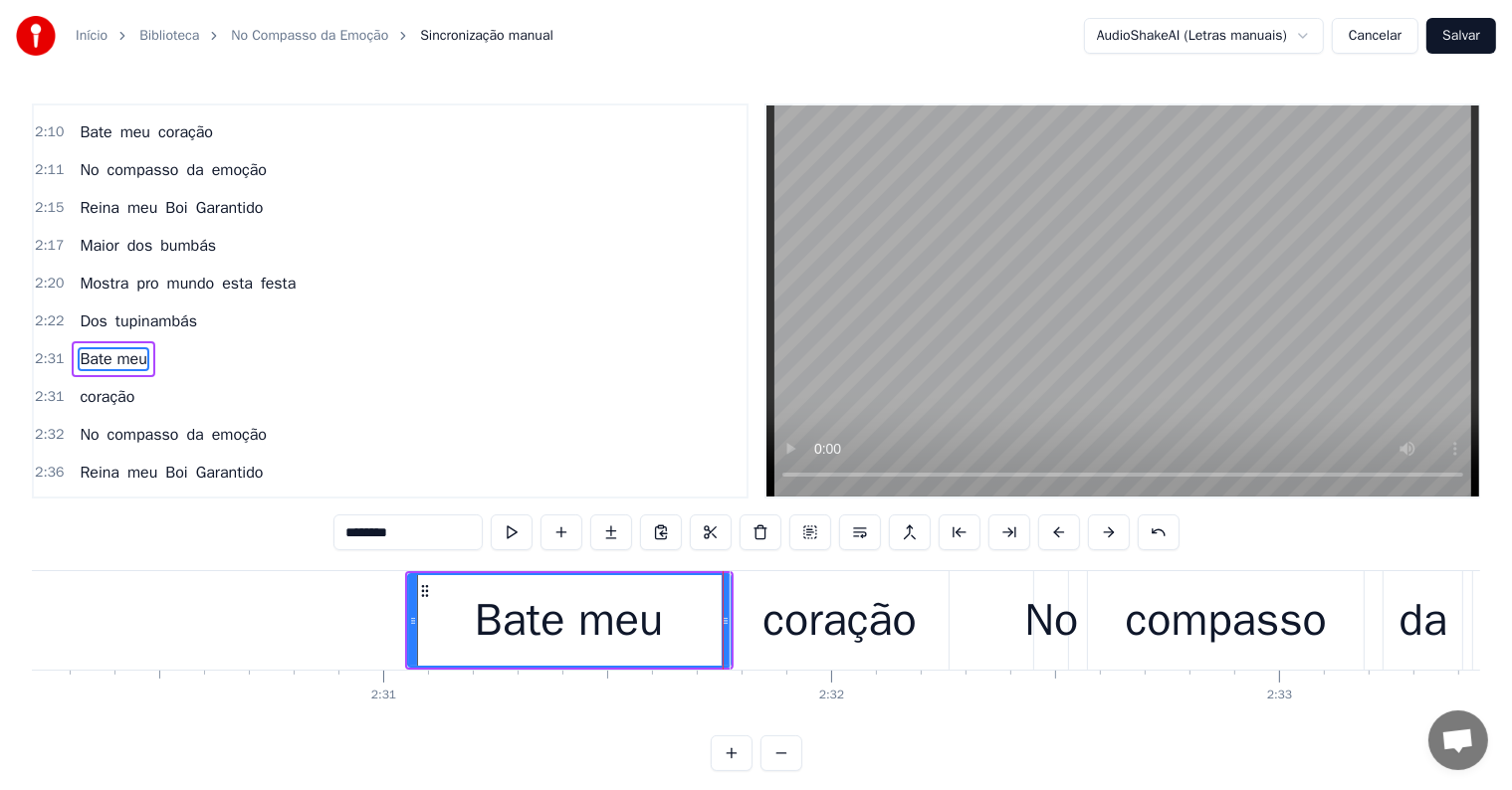 click at bounding box center [-28474, 620] 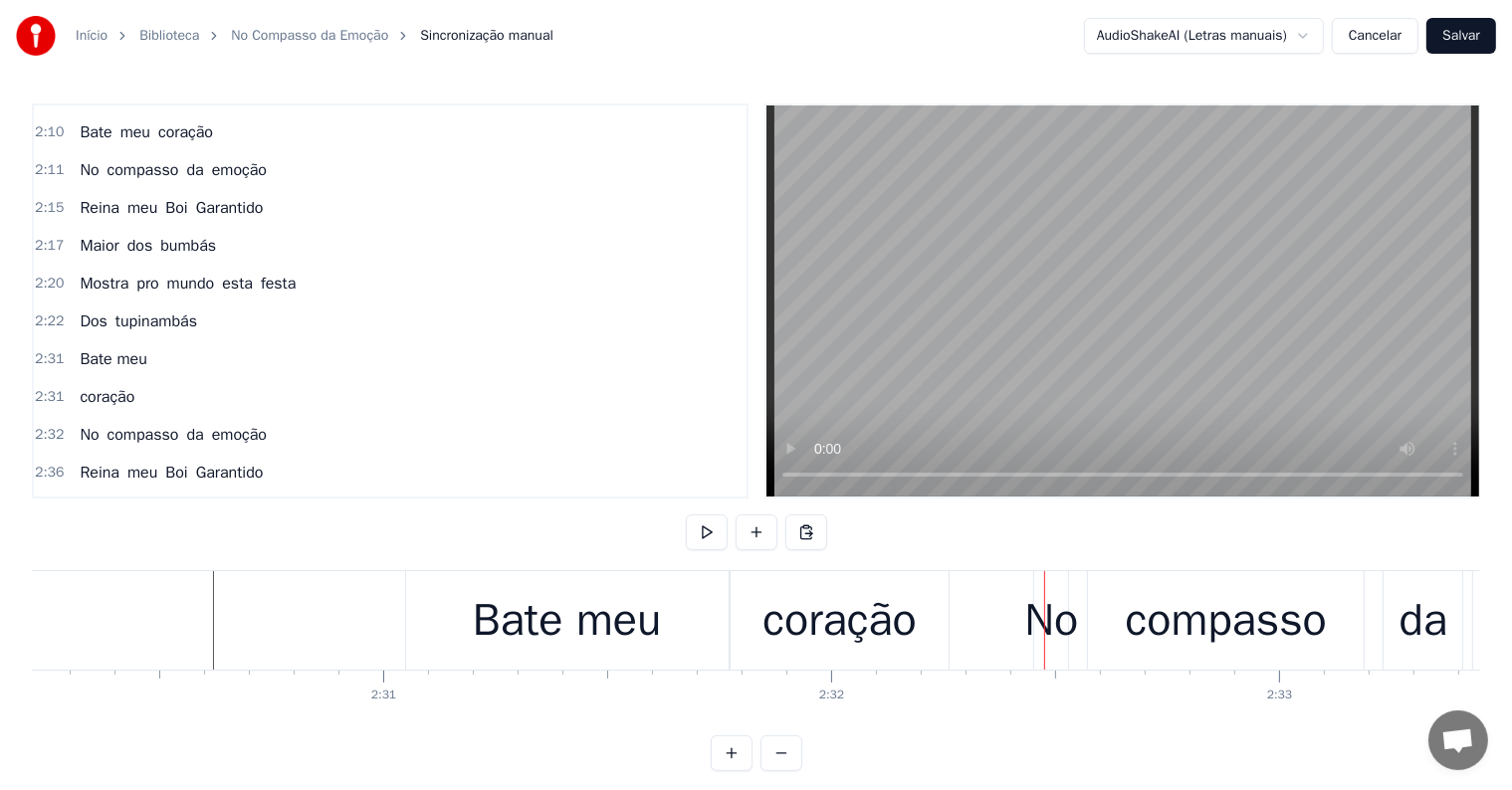 click on "coração" at bounding box center [839, 621] 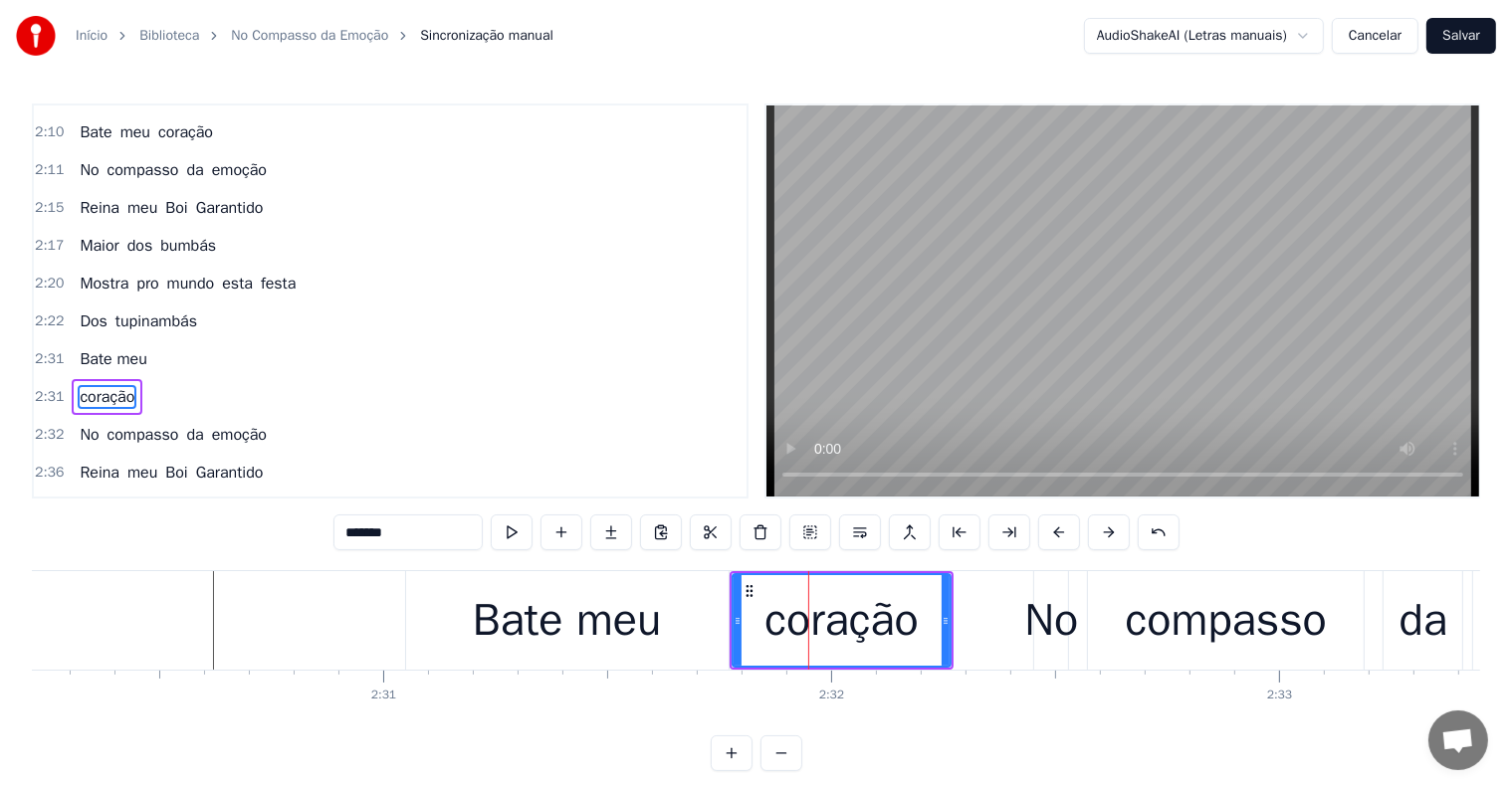 scroll, scrollTop: 1616, scrollLeft: 0, axis: vertical 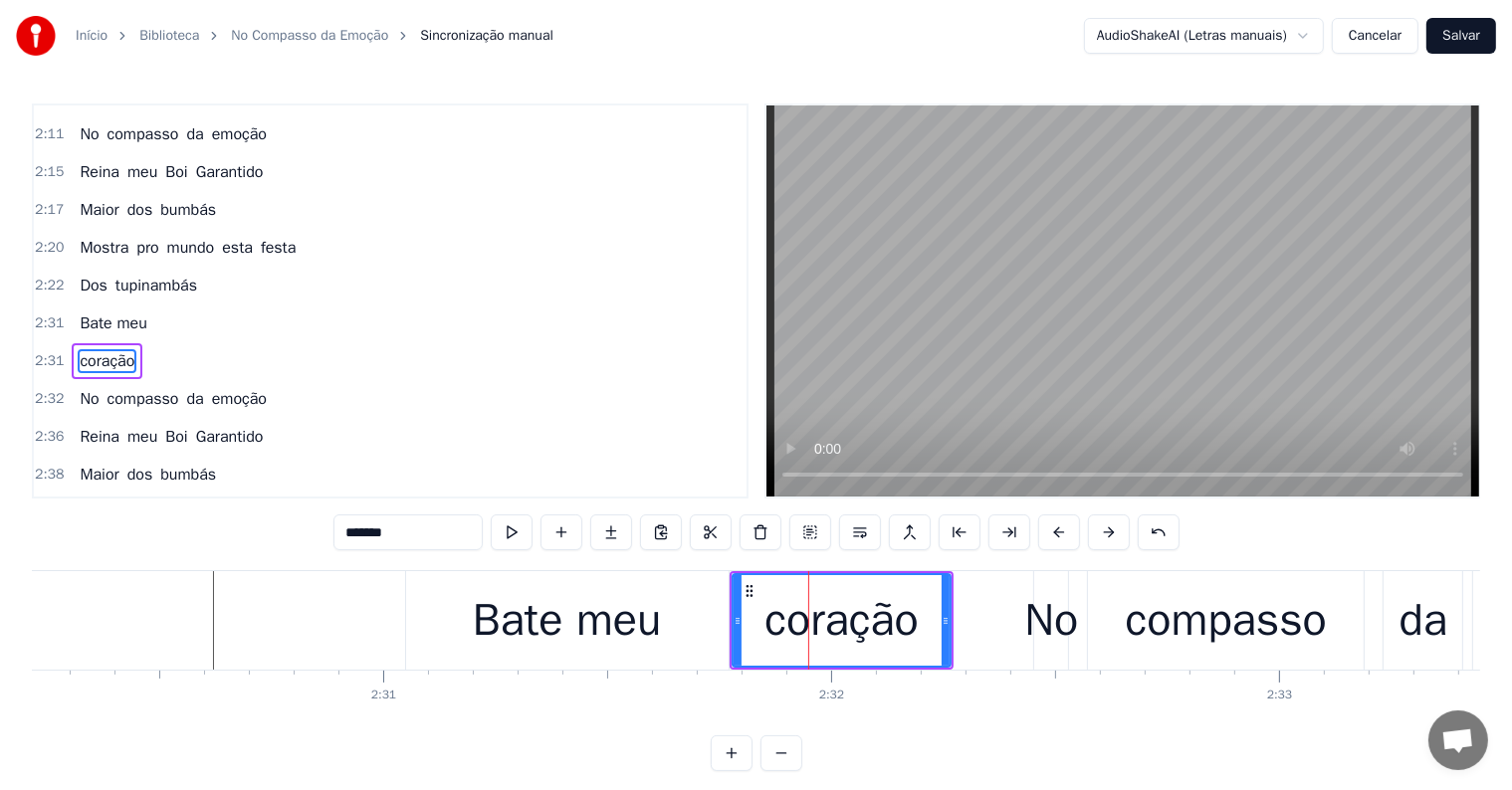 click on "Bate meu" at bounding box center (567, 620) 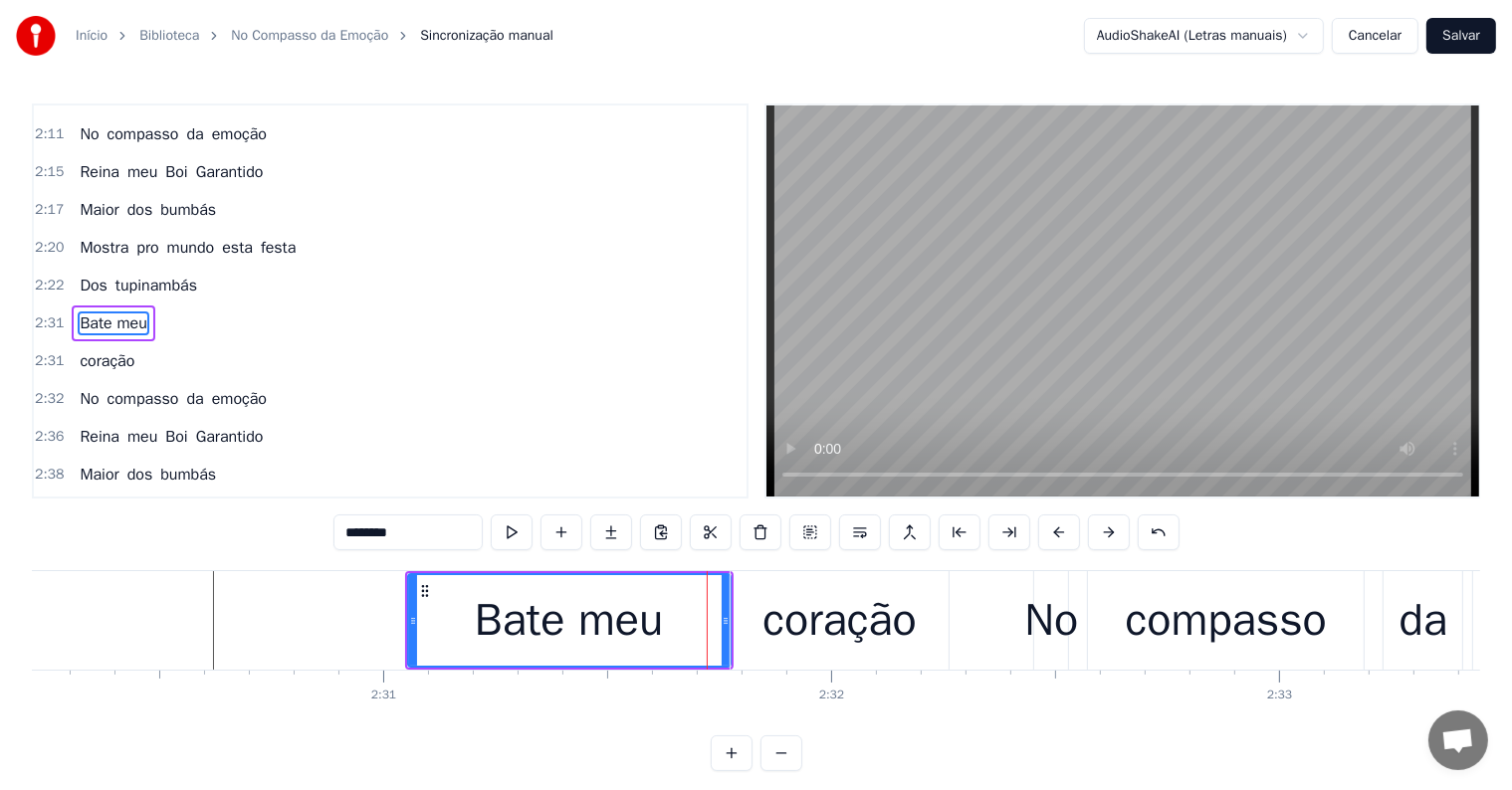 scroll, scrollTop: 1580, scrollLeft: 0, axis: vertical 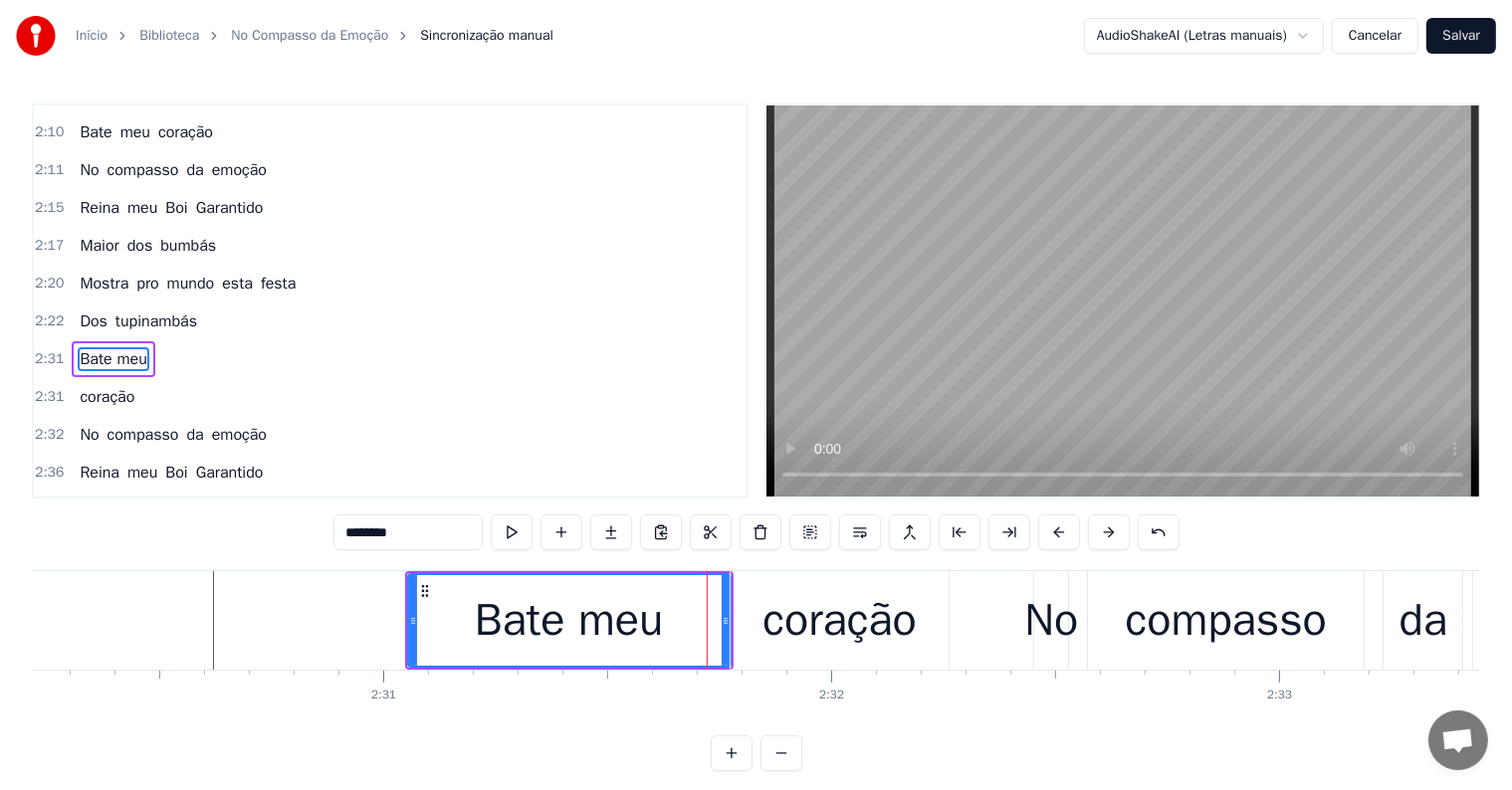 click on "coração" at bounding box center [839, 621] 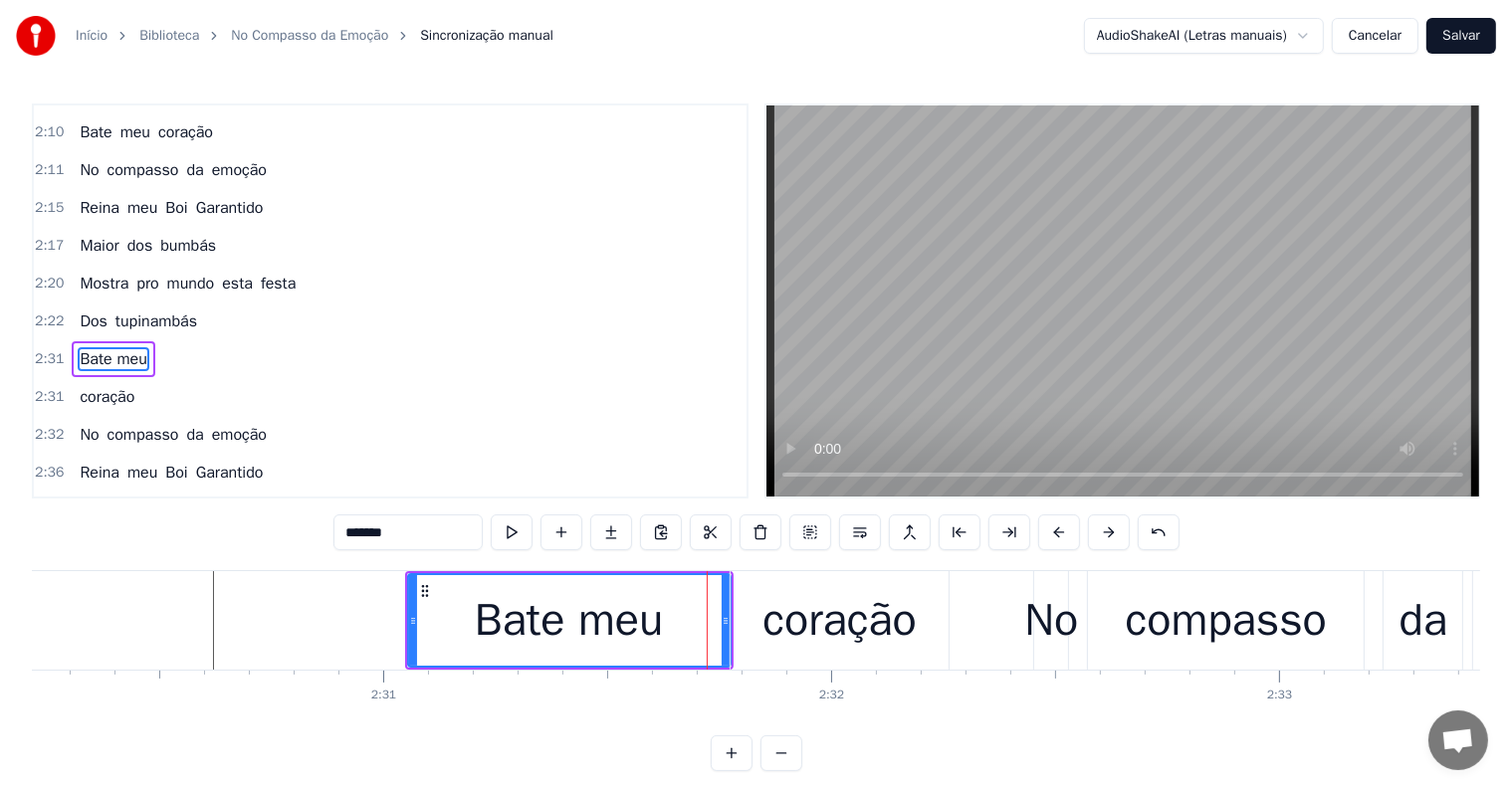 scroll, scrollTop: 1616, scrollLeft: 0, axis: vertical 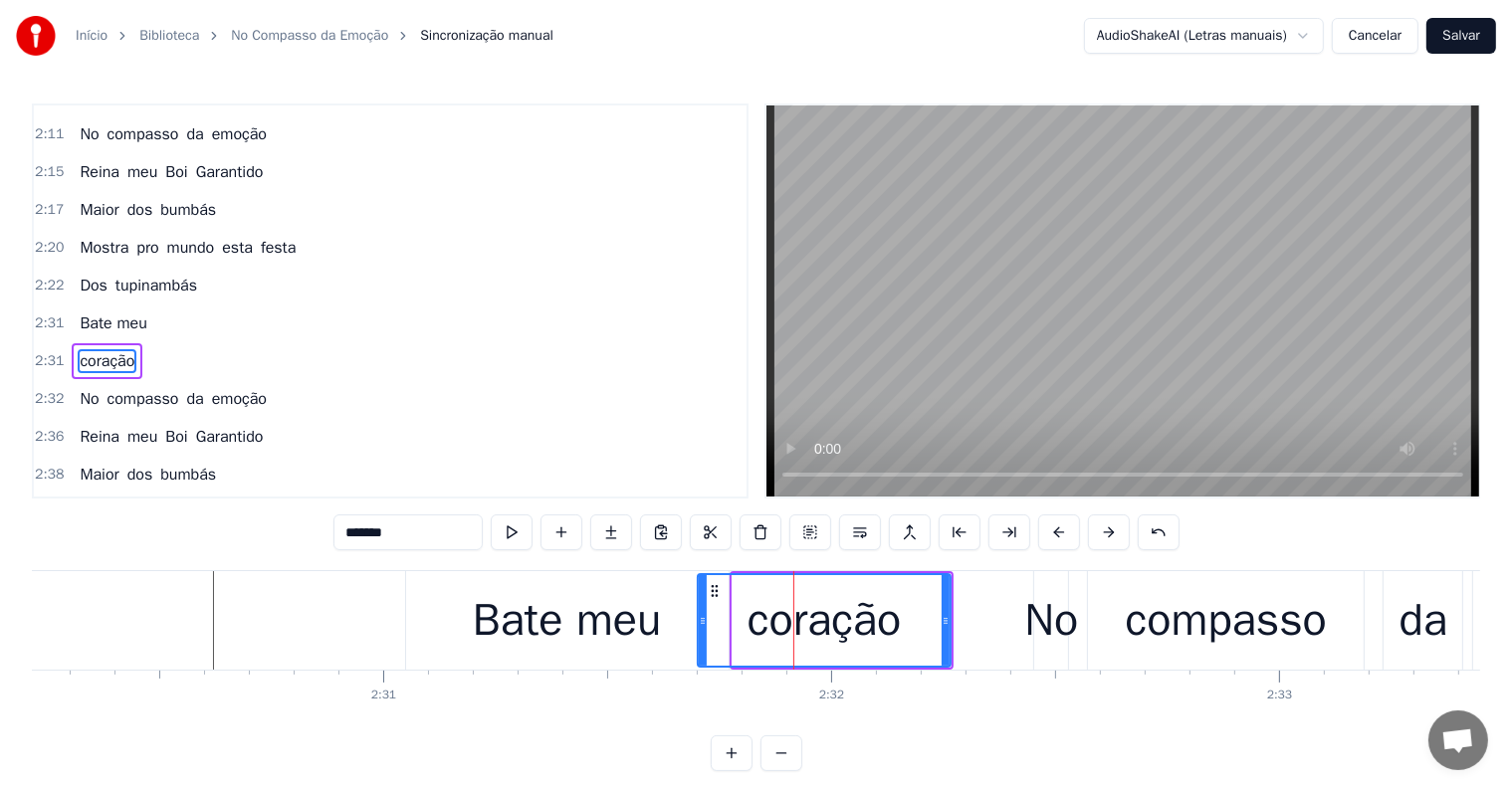 drag, startPoint x: 737, startPoint y: 617, endPoint x: 701, endPoint y: 618, distance: 36.013886 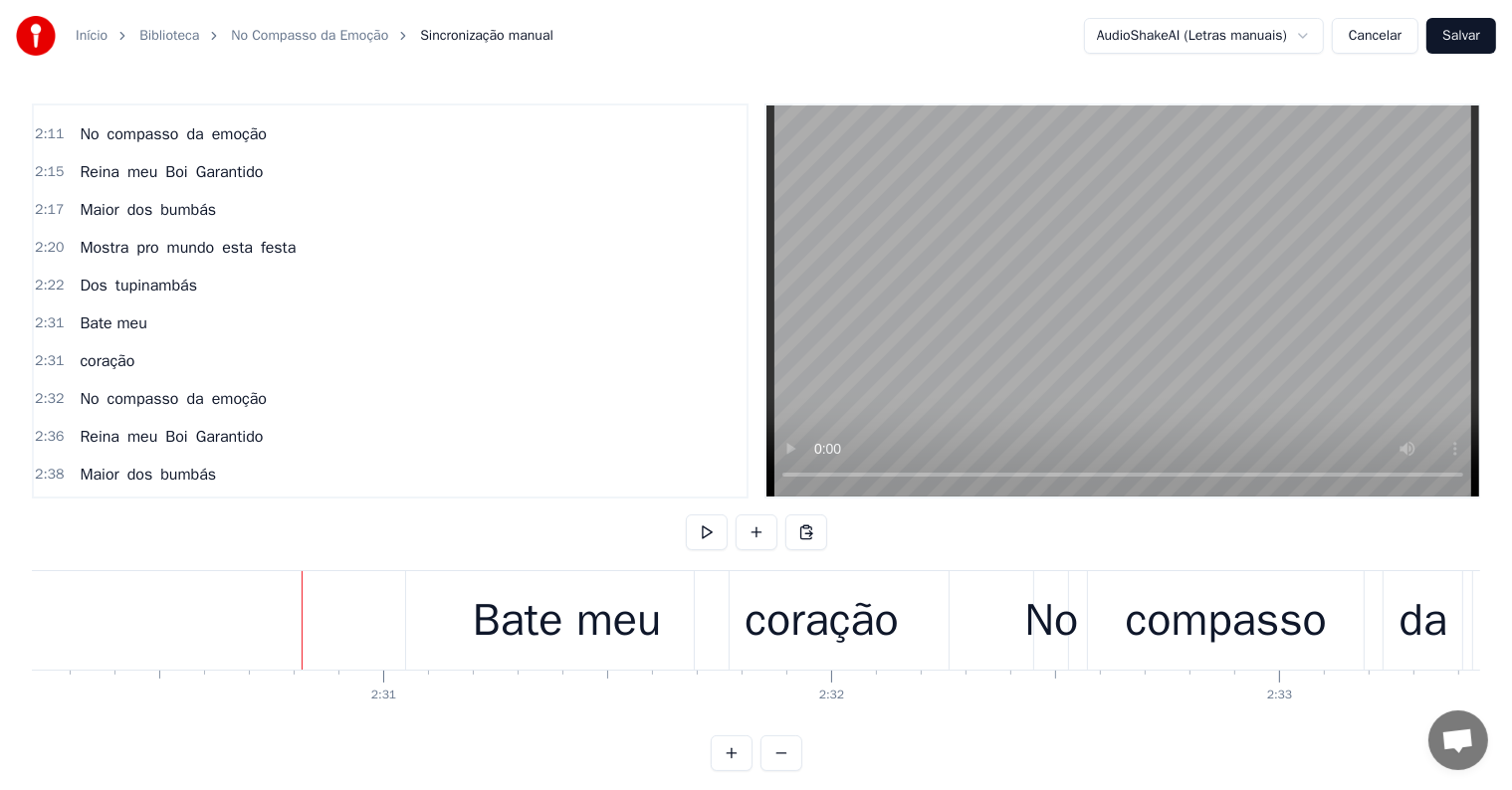 click on "Bate meu" at bounding box center [567, 621] 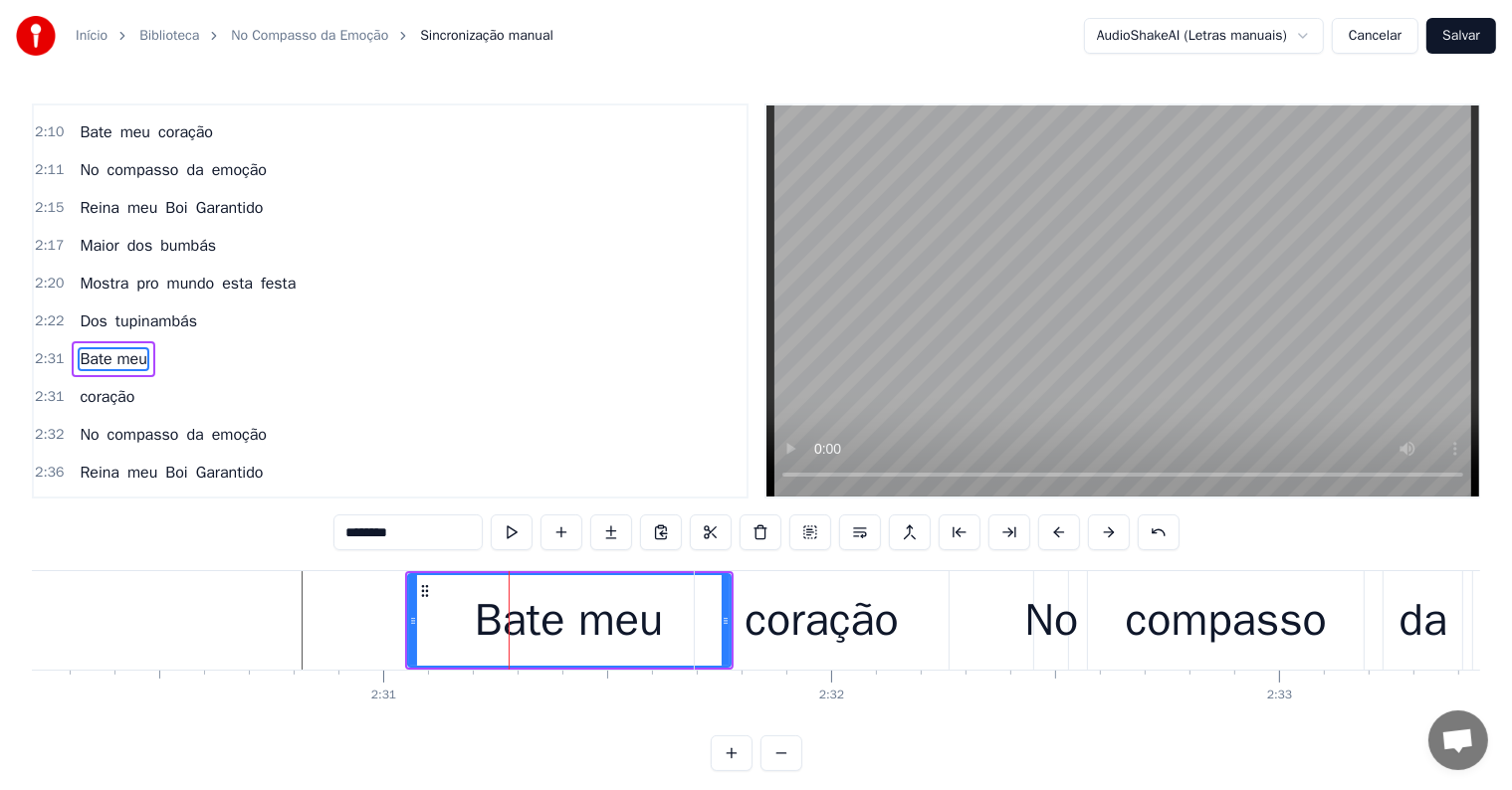 click on "coração" at bounding box center [107, 397] 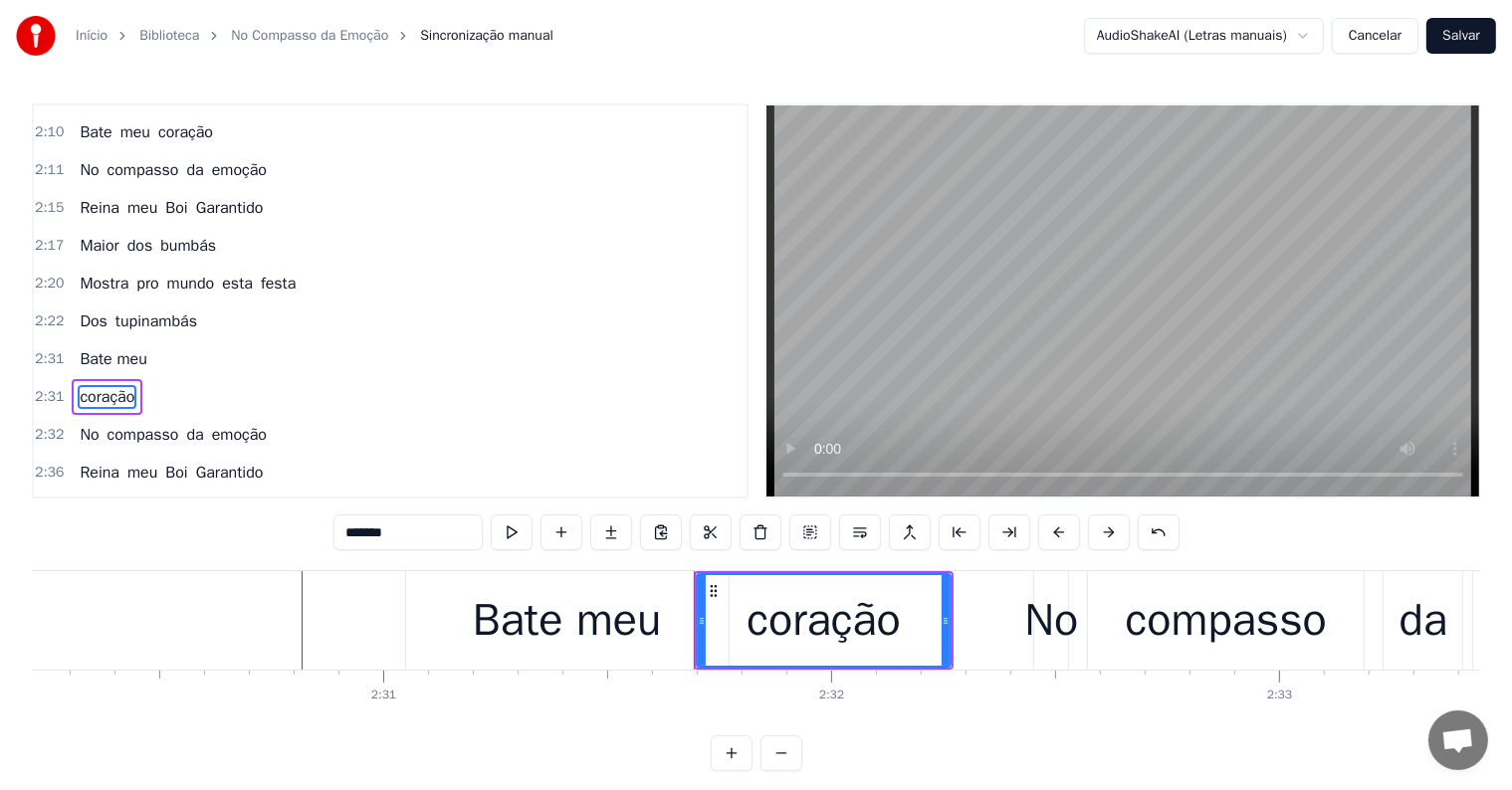 scroll, scrollTop: 1616, scrollLeft: 0, axis: vertical 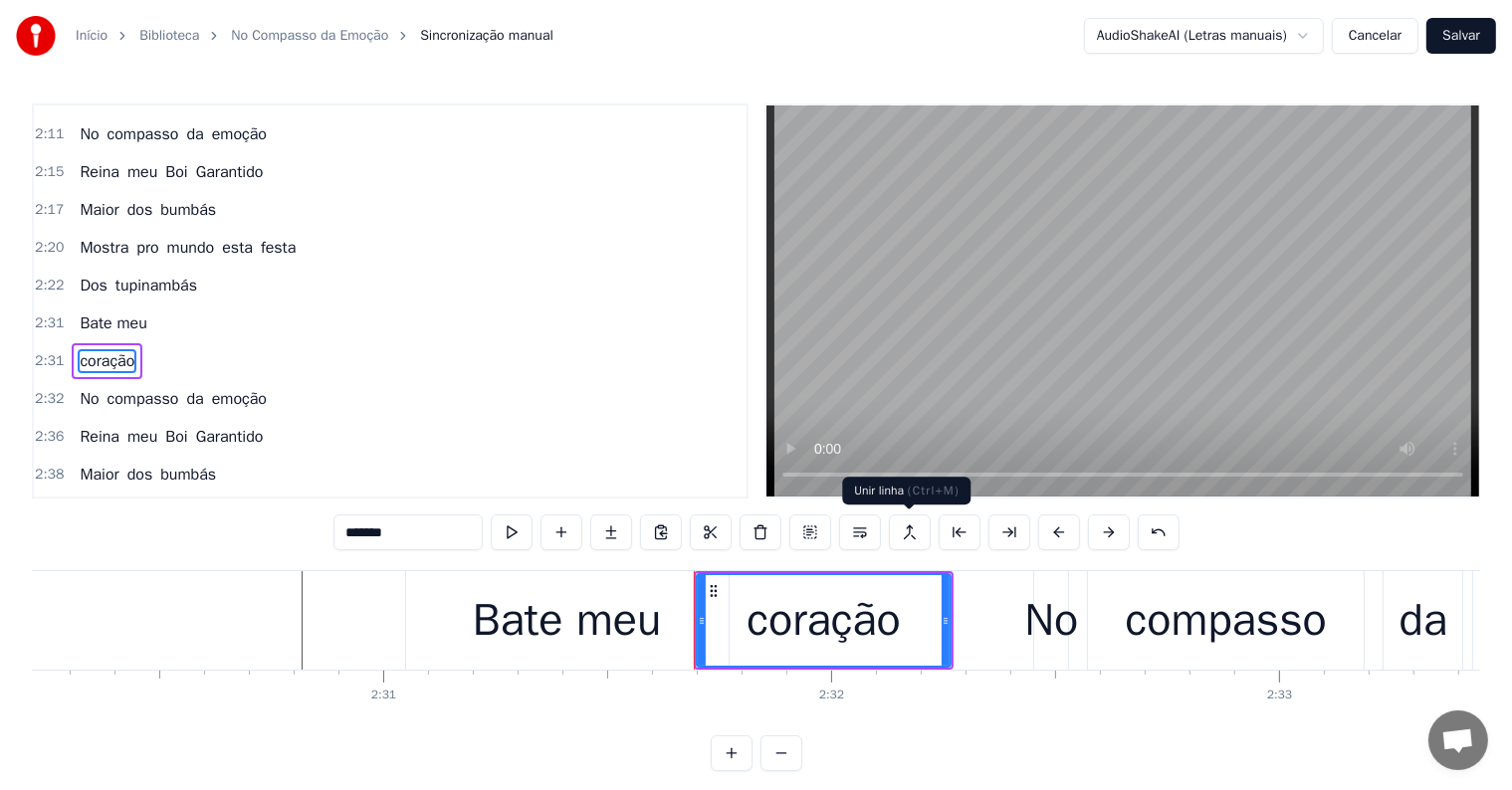 click at bounding box center [910, 532] 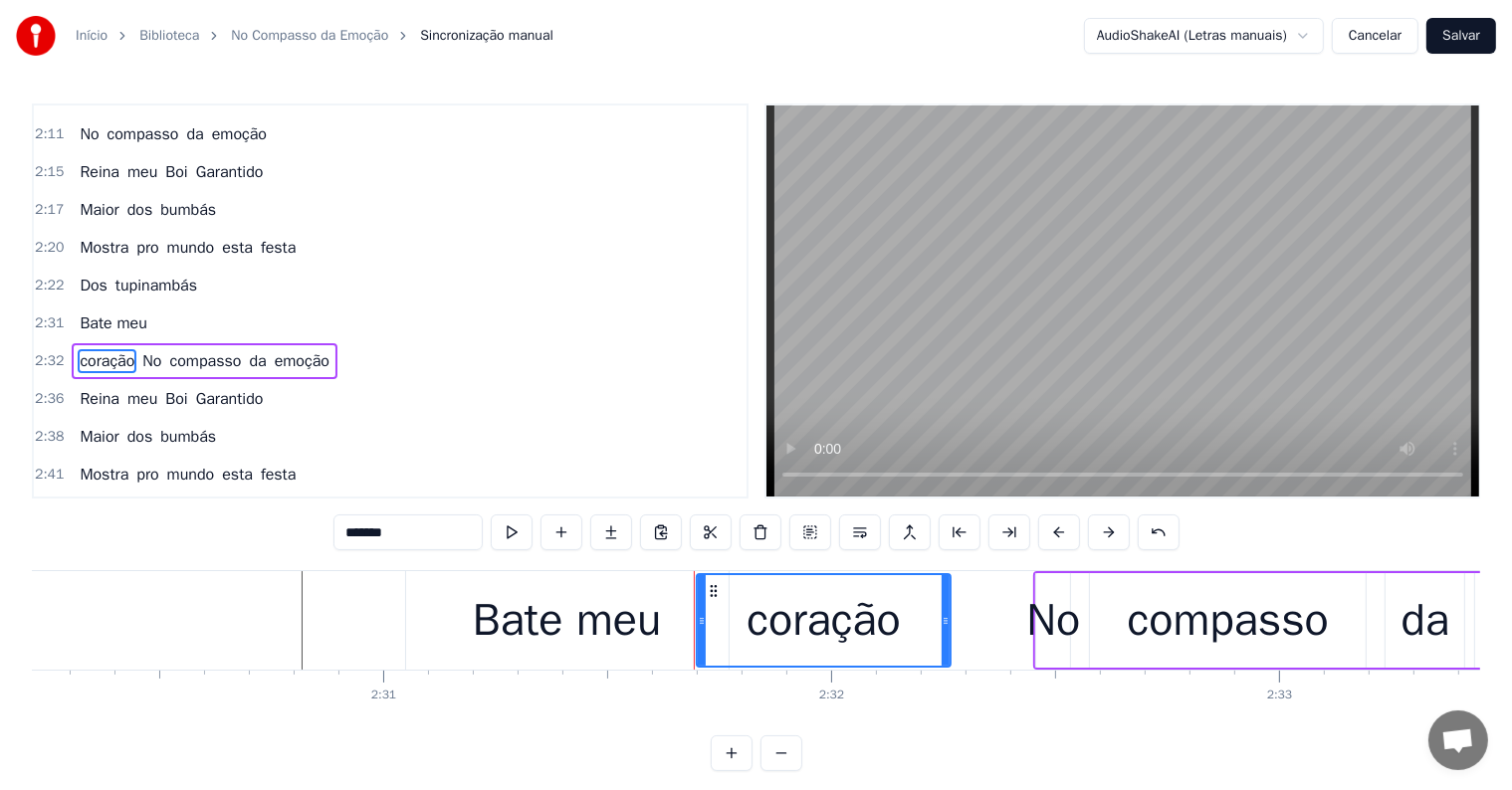 type 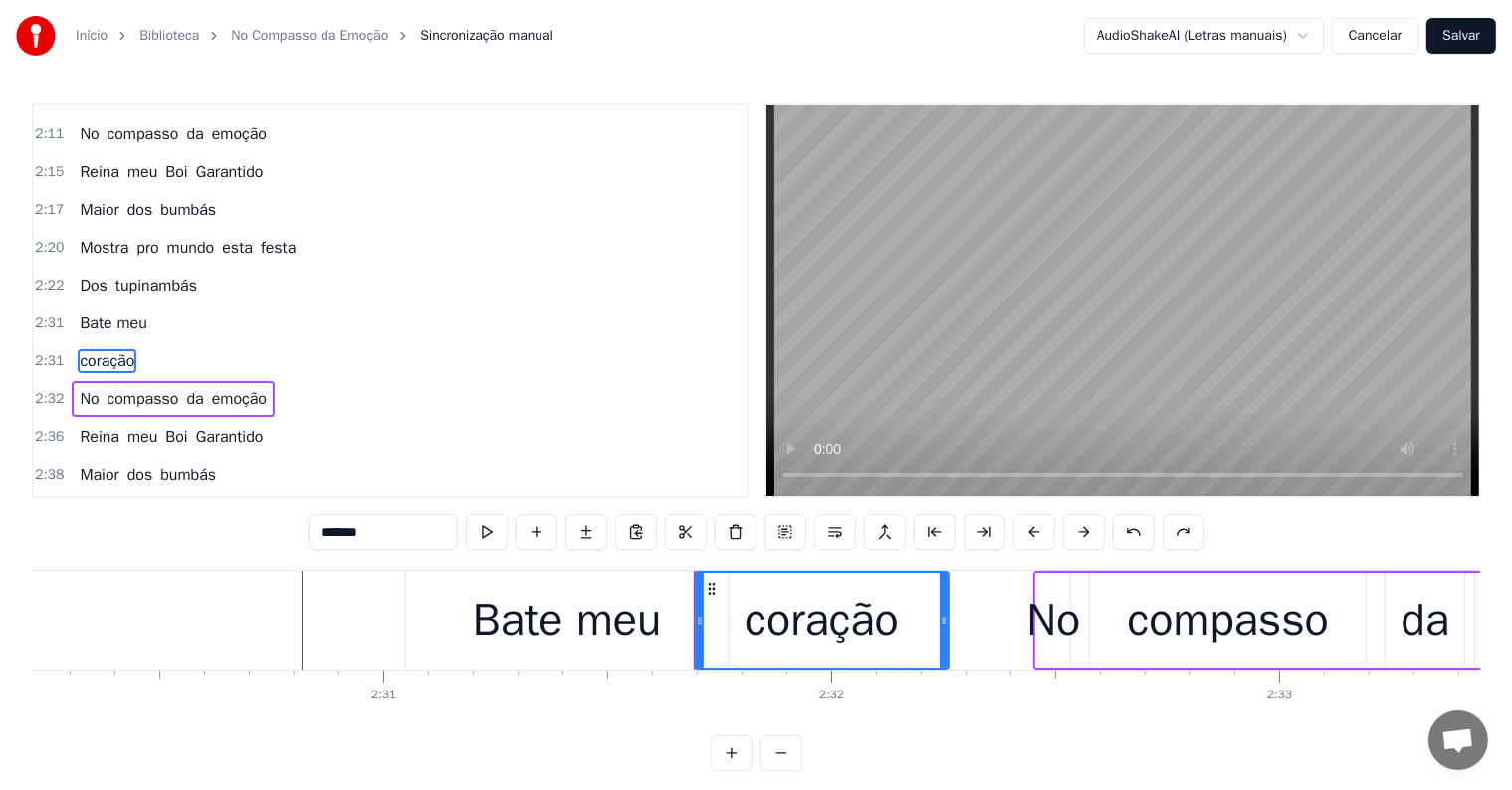 click on "Bate meu" at bounding box center [112, 323] 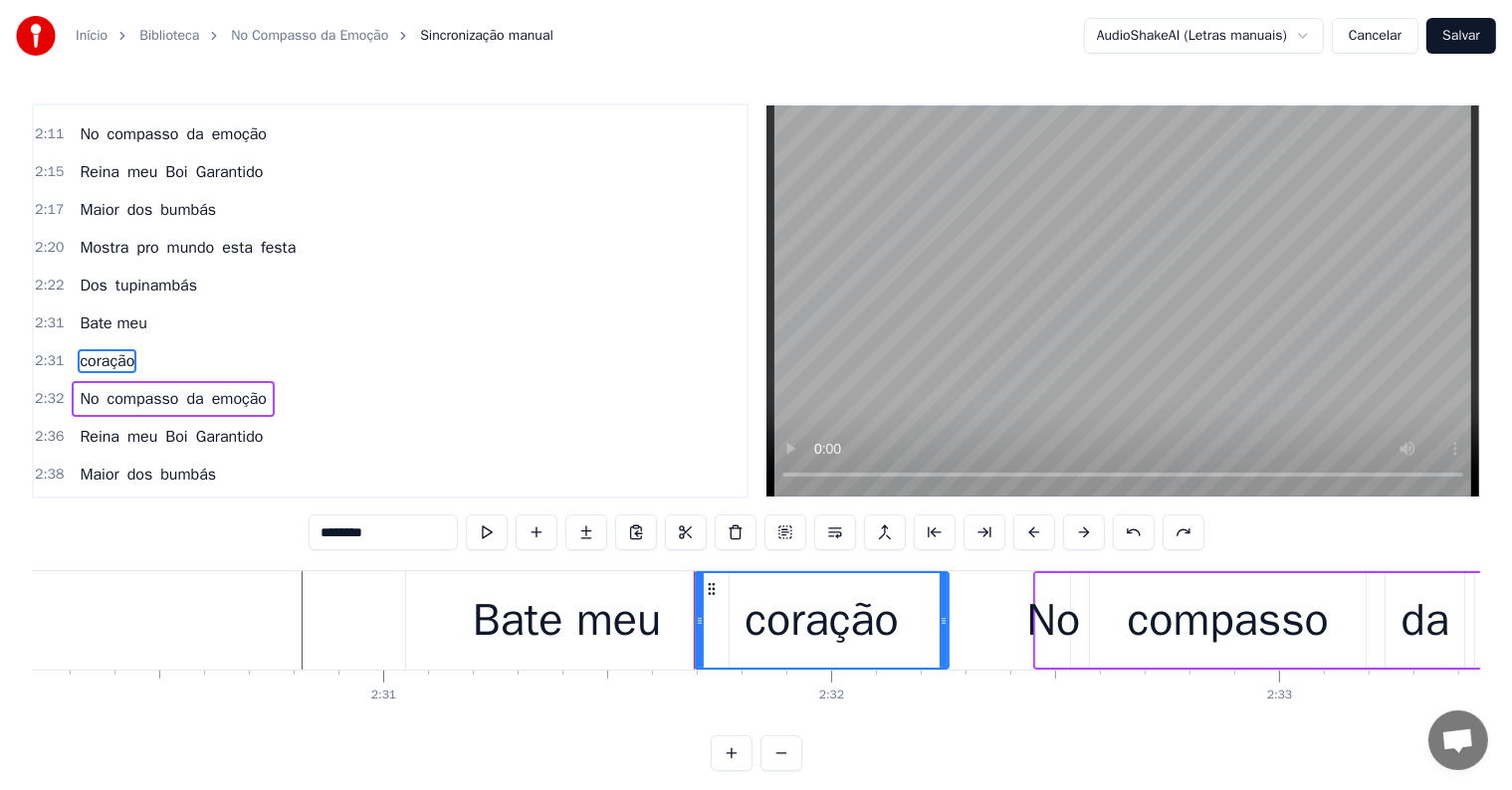 scroll, scrollTop: 1580, scrollLeft: 0, axis: vertical 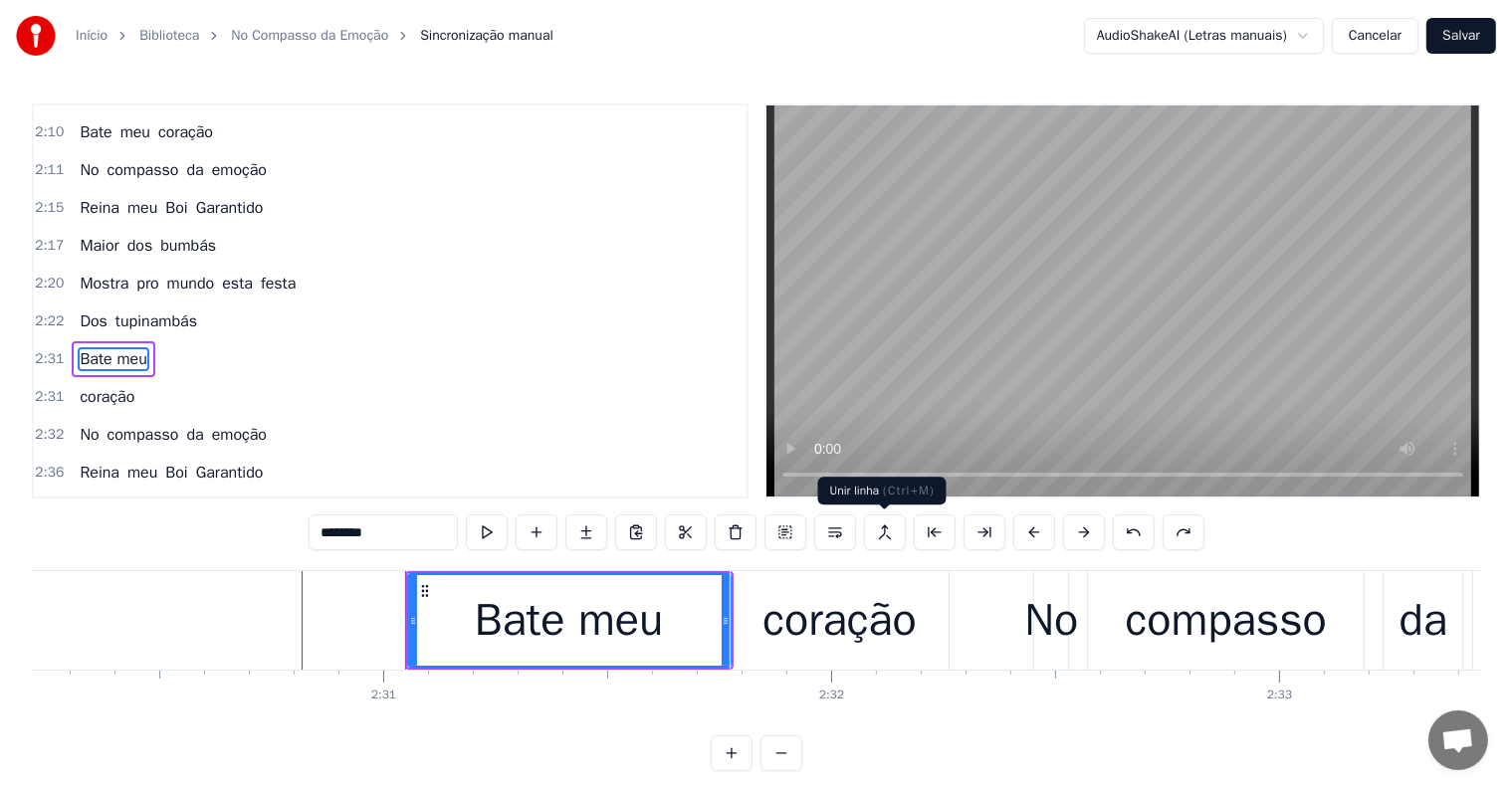 click at bounding box center [885, 532] 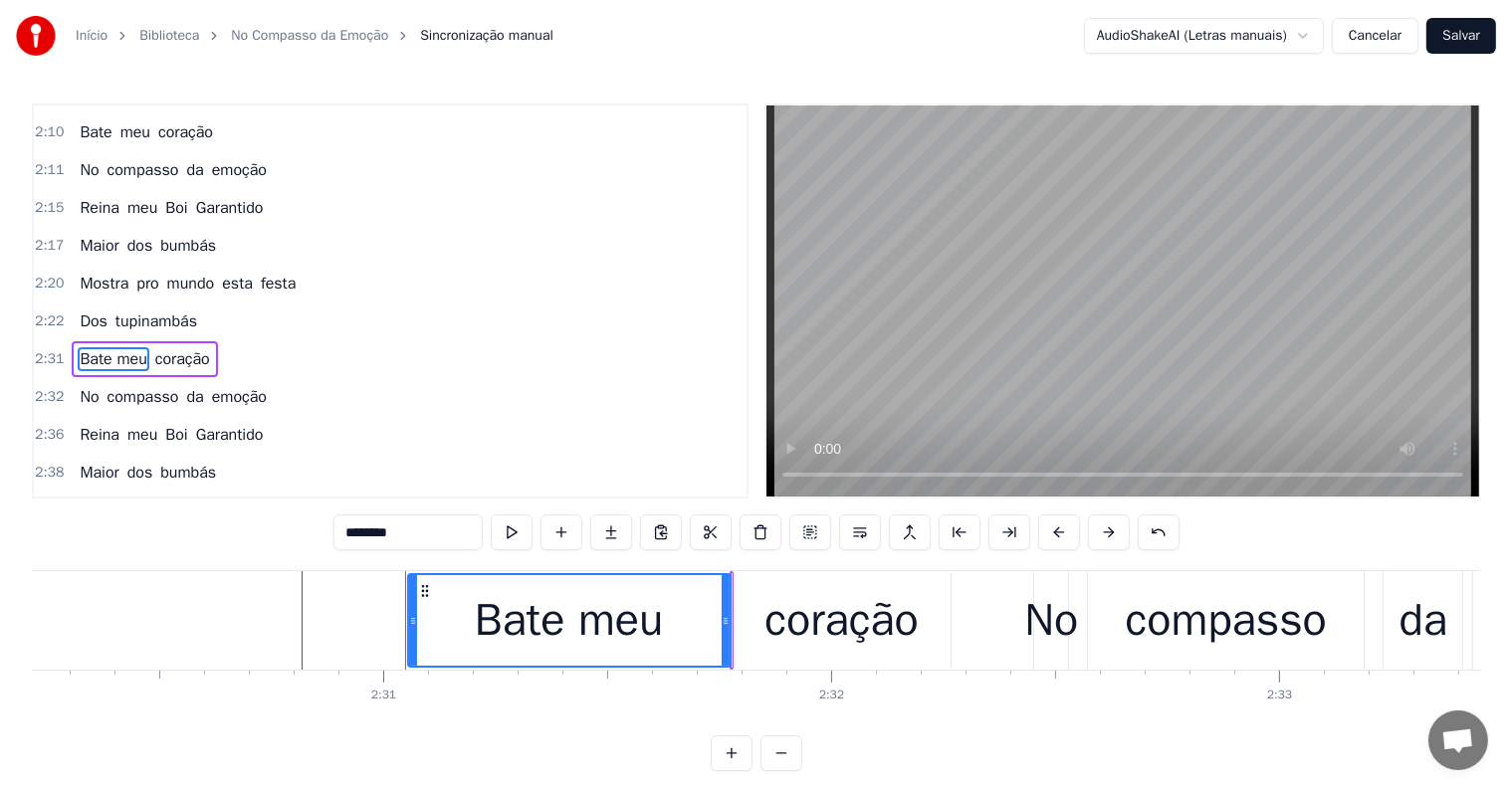click on "Bate meu" at bounding box center (112, 359) 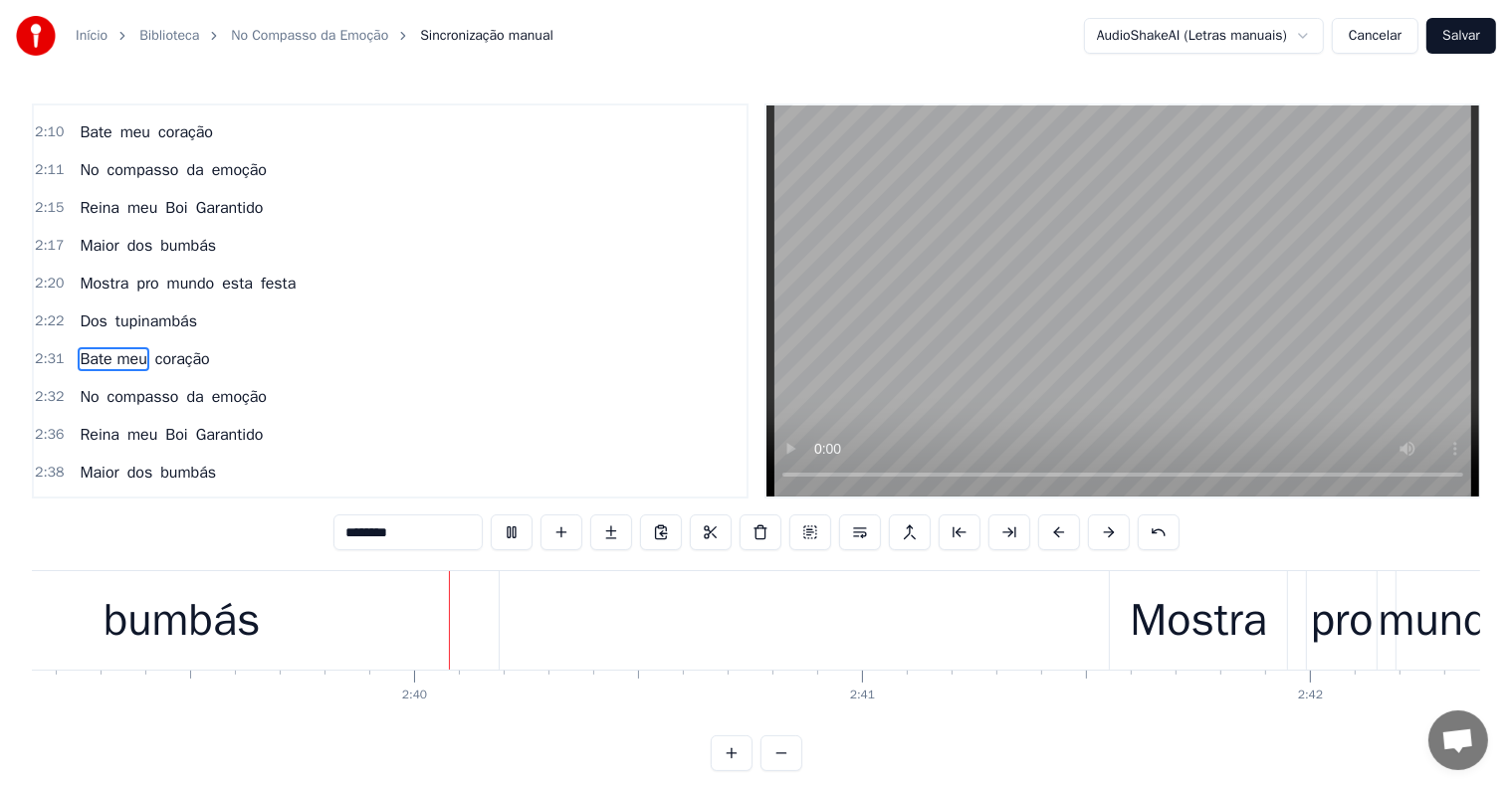scroll, scrollTop: 0, scrollLeft: 71287, axis: horizontal 